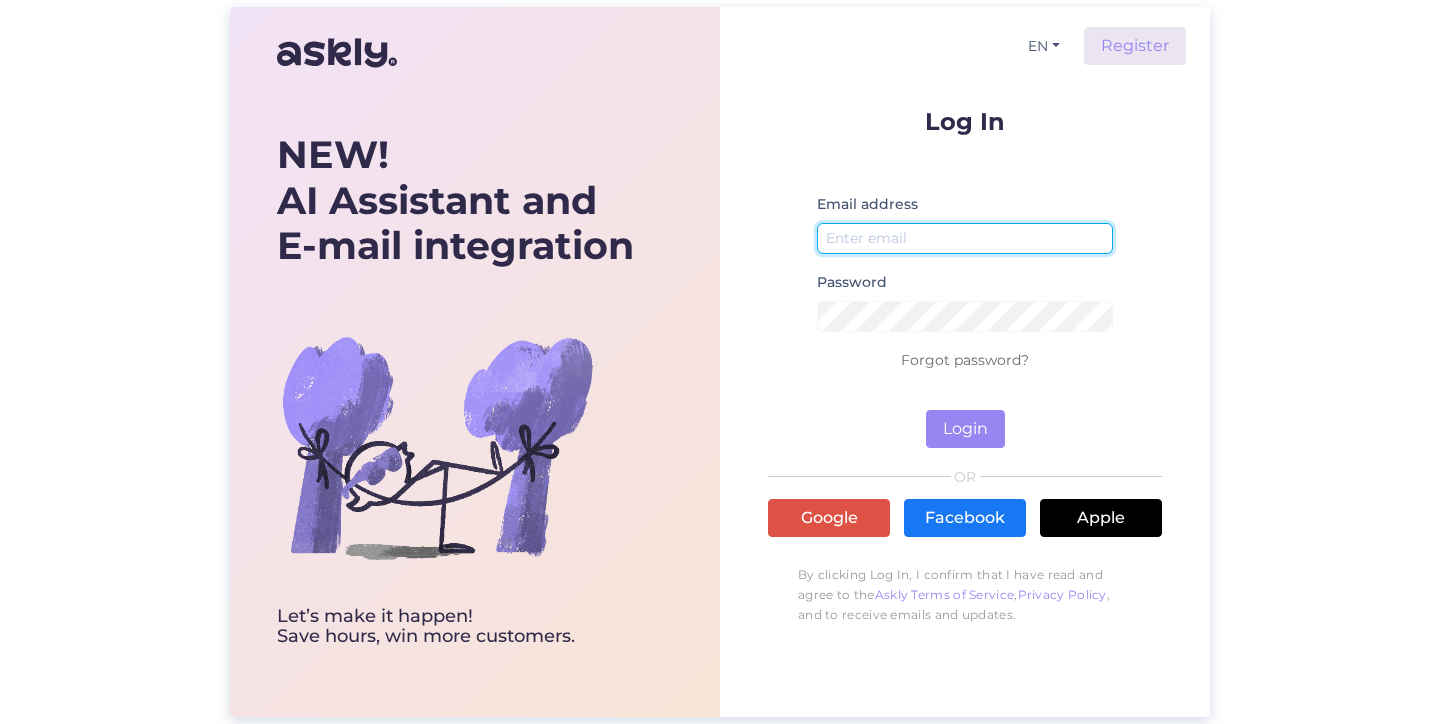 scroll, scrollTop: 0, scrollLeft: 0, axis: both 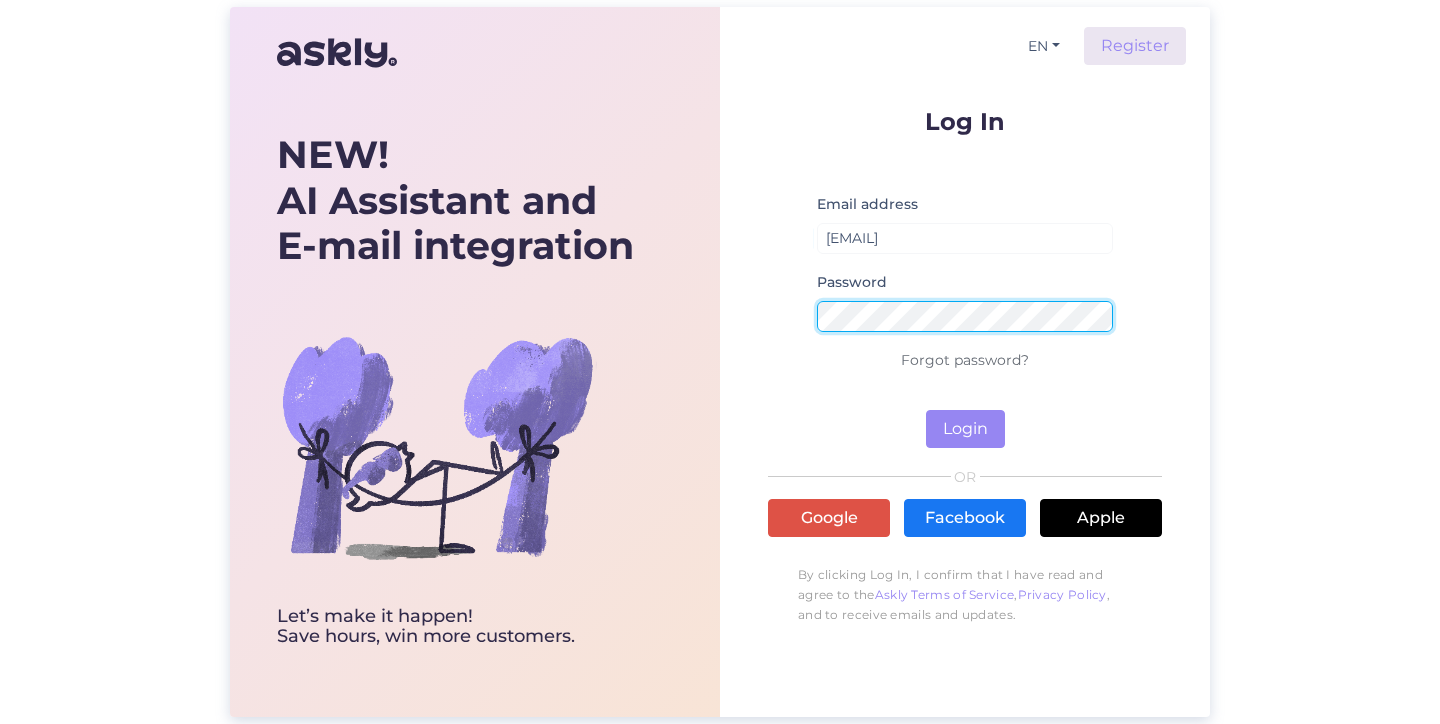 click on "Login" at bounding box center [965, 429] 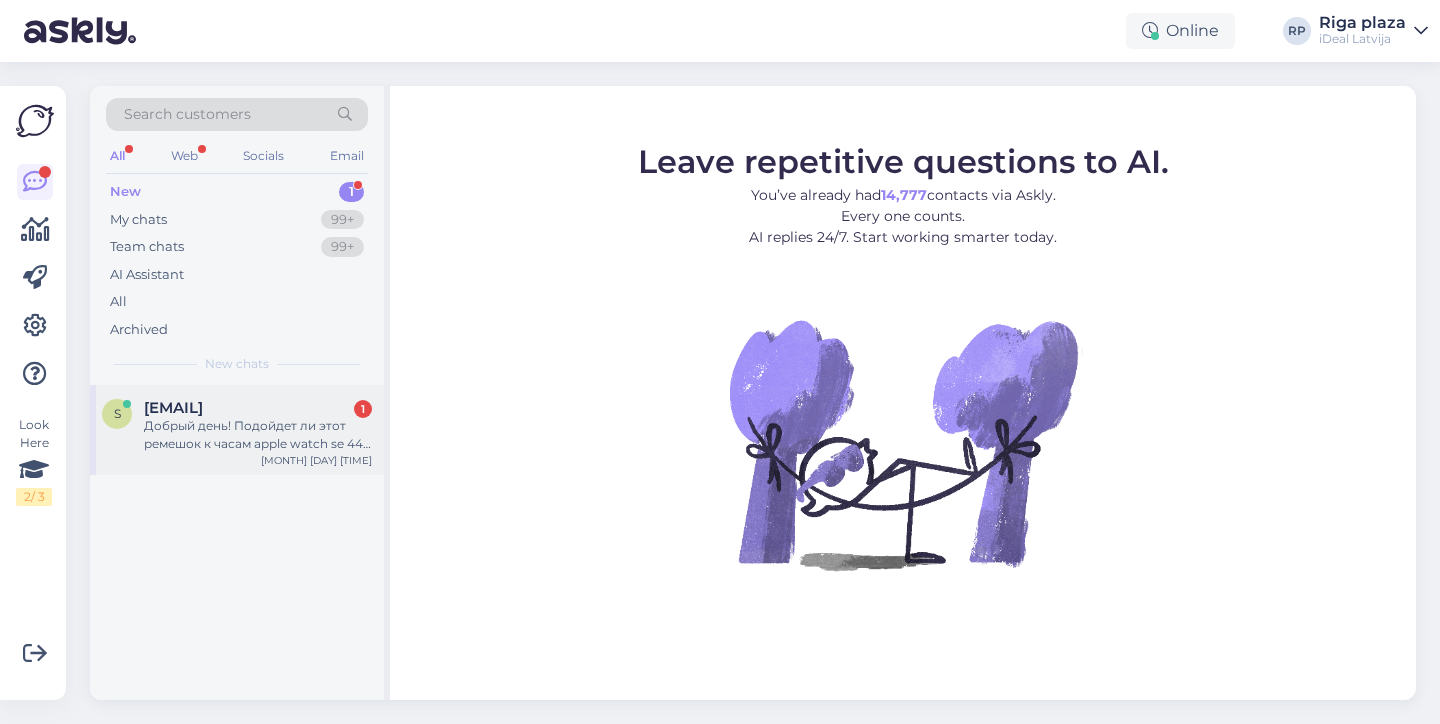 click on "Добрый день! Подойдет ли этот ремешок к часам apple watch se 44 mm.?" at bounding box center [258, 435] 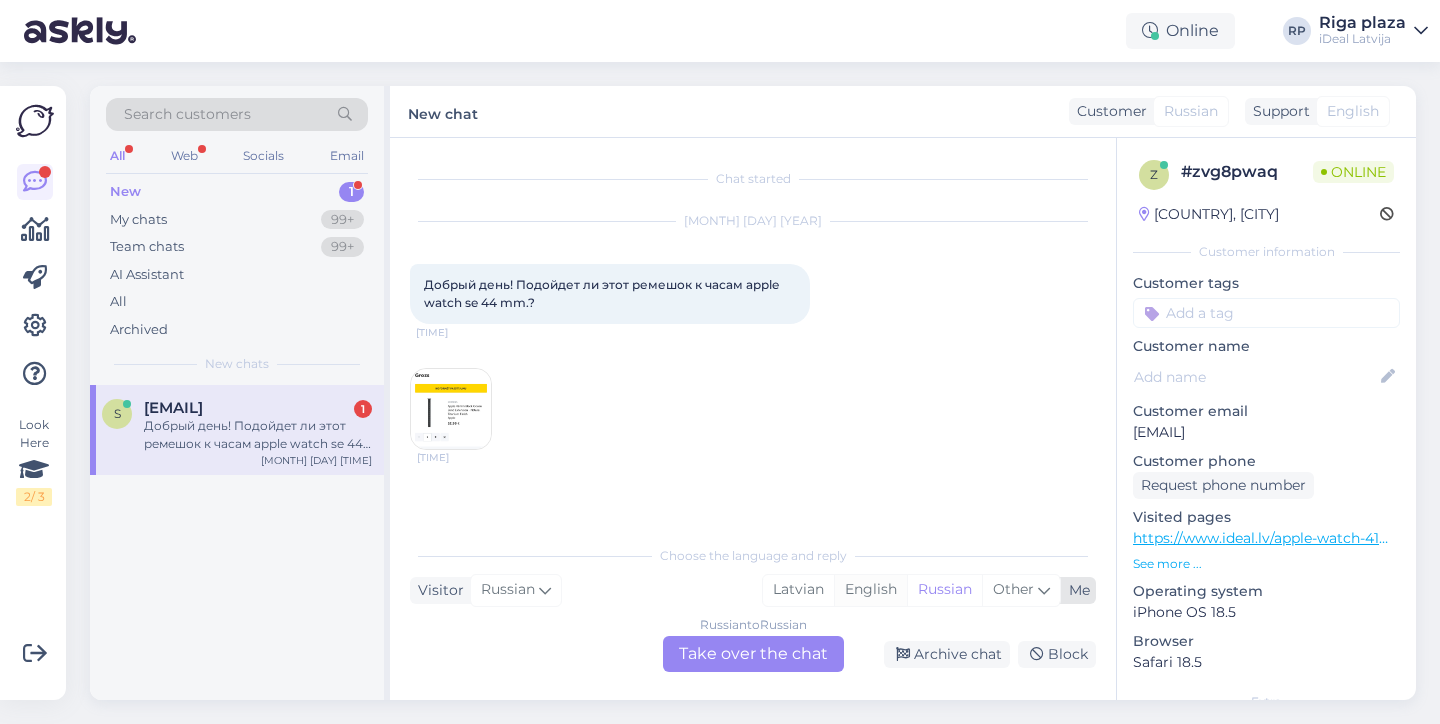 click on "English" at bounding box center (870, 590) 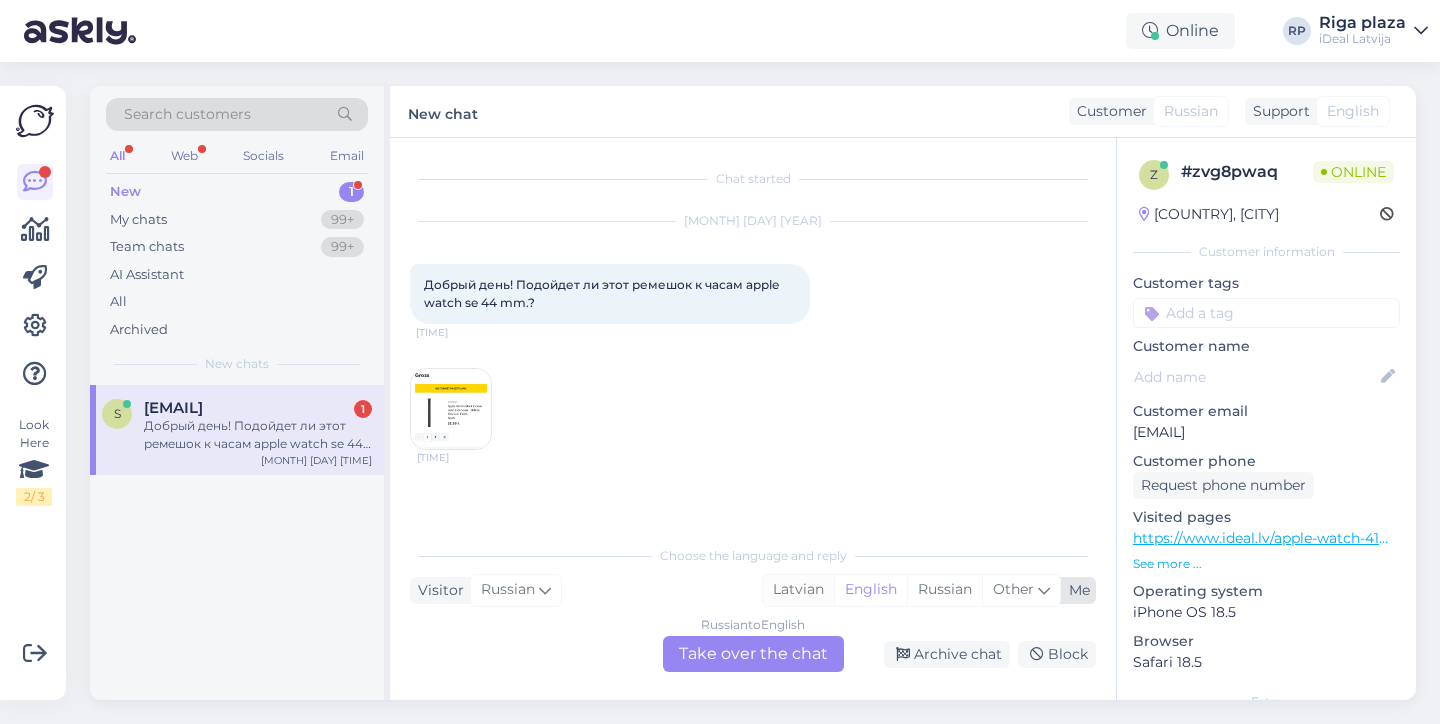 click on "Latvian" at bounding box center [798, 590] 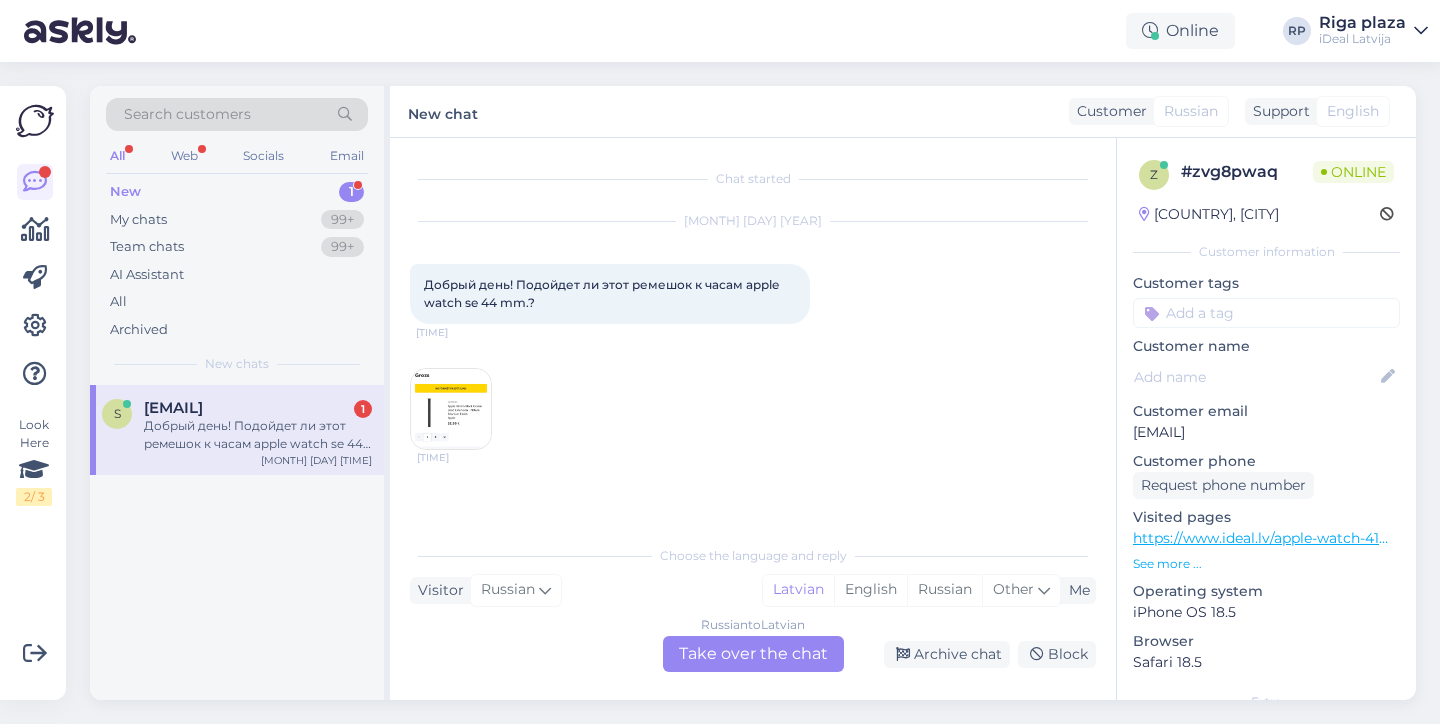 click on "Russian  to  Latvian Take over the chat" at bounding box center (753, 654) 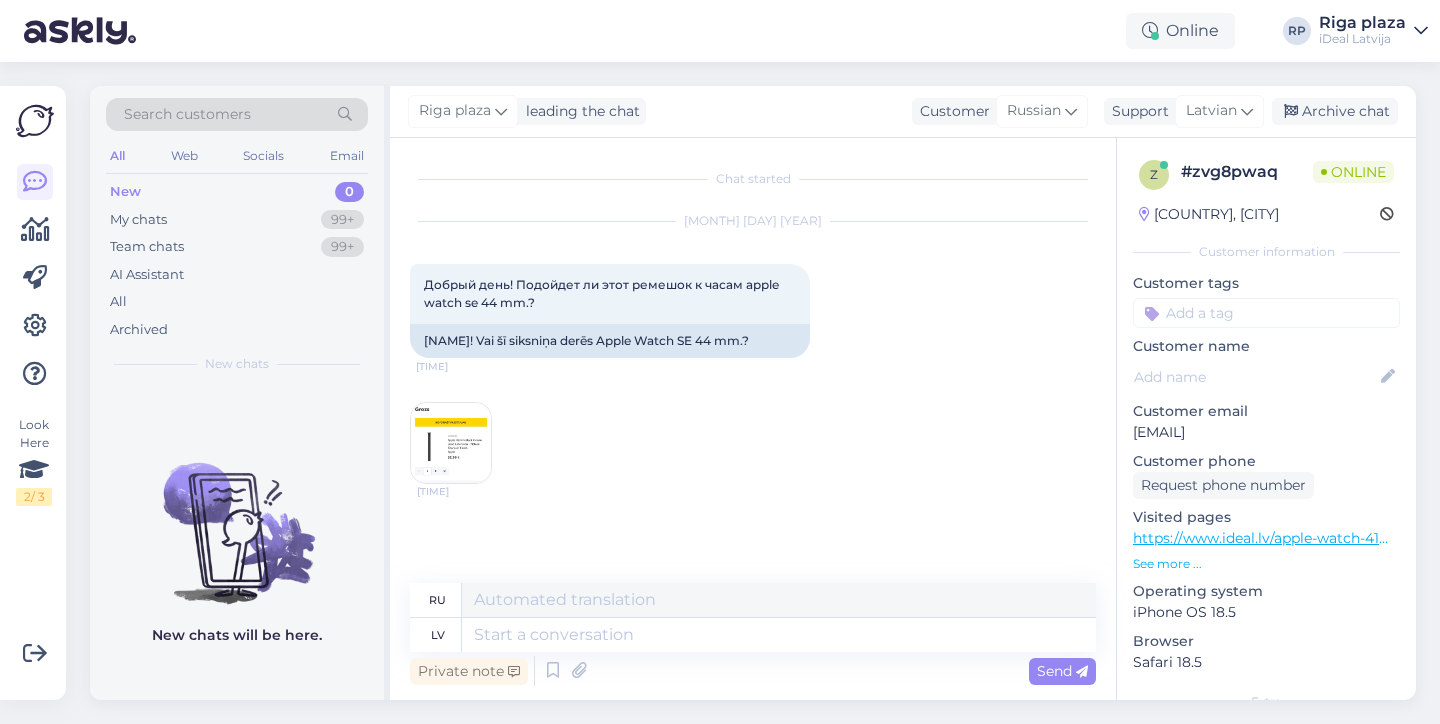 click at bounding box center [451, 443] 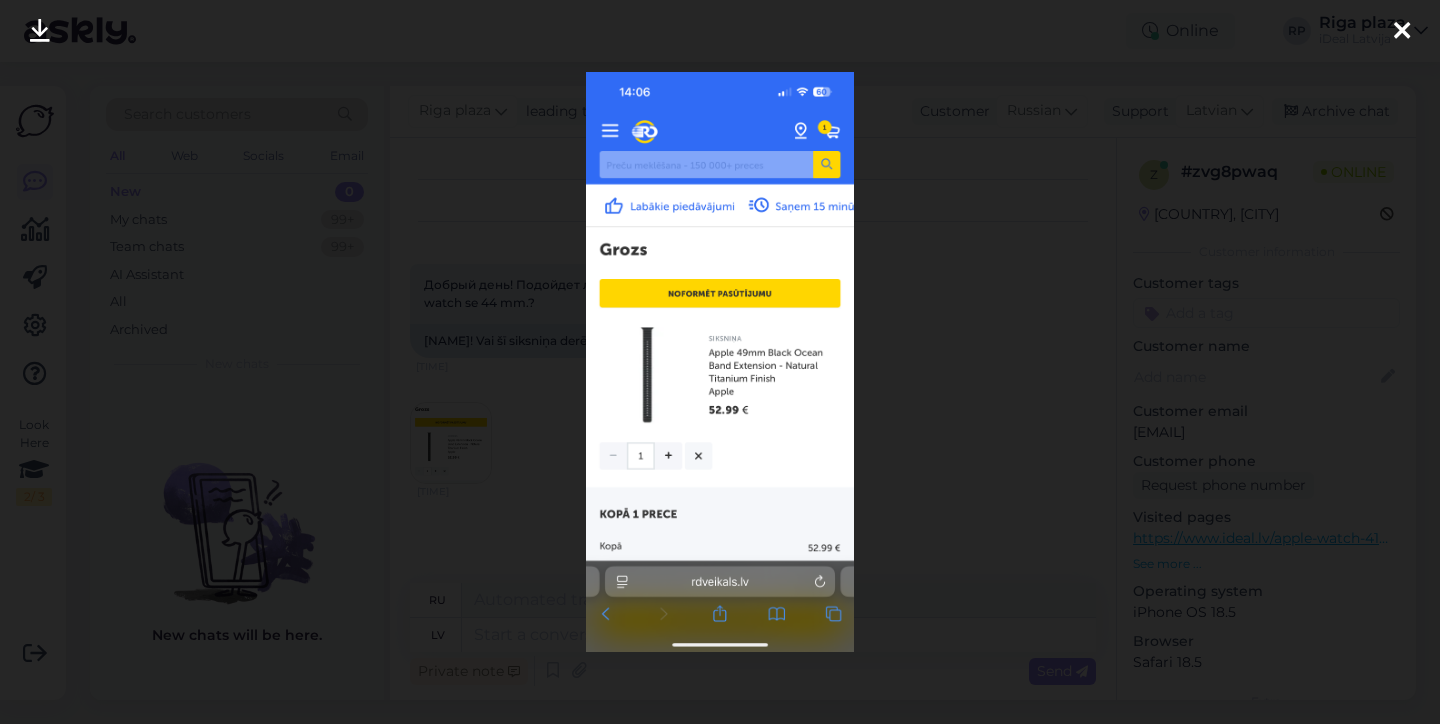 click at bounding box center (720, 362) 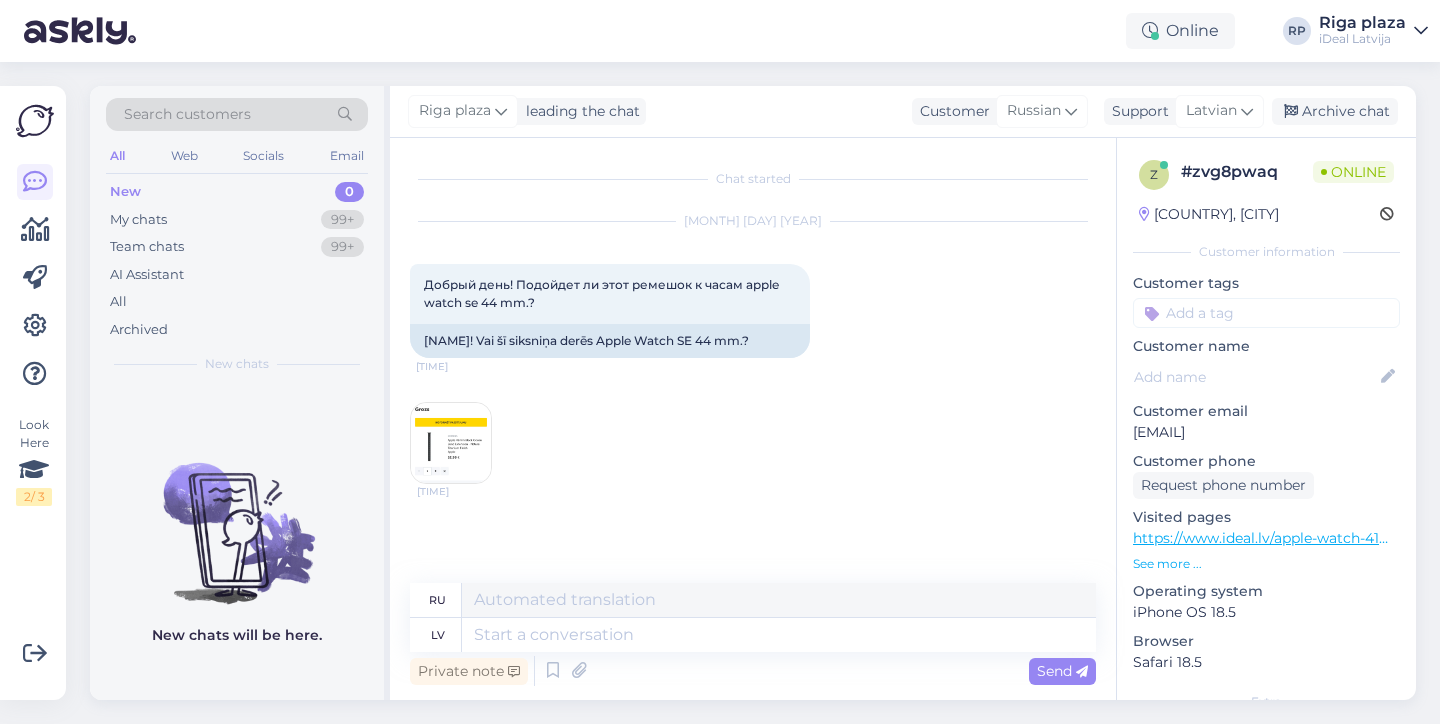 click at bounding box center [451, 443] 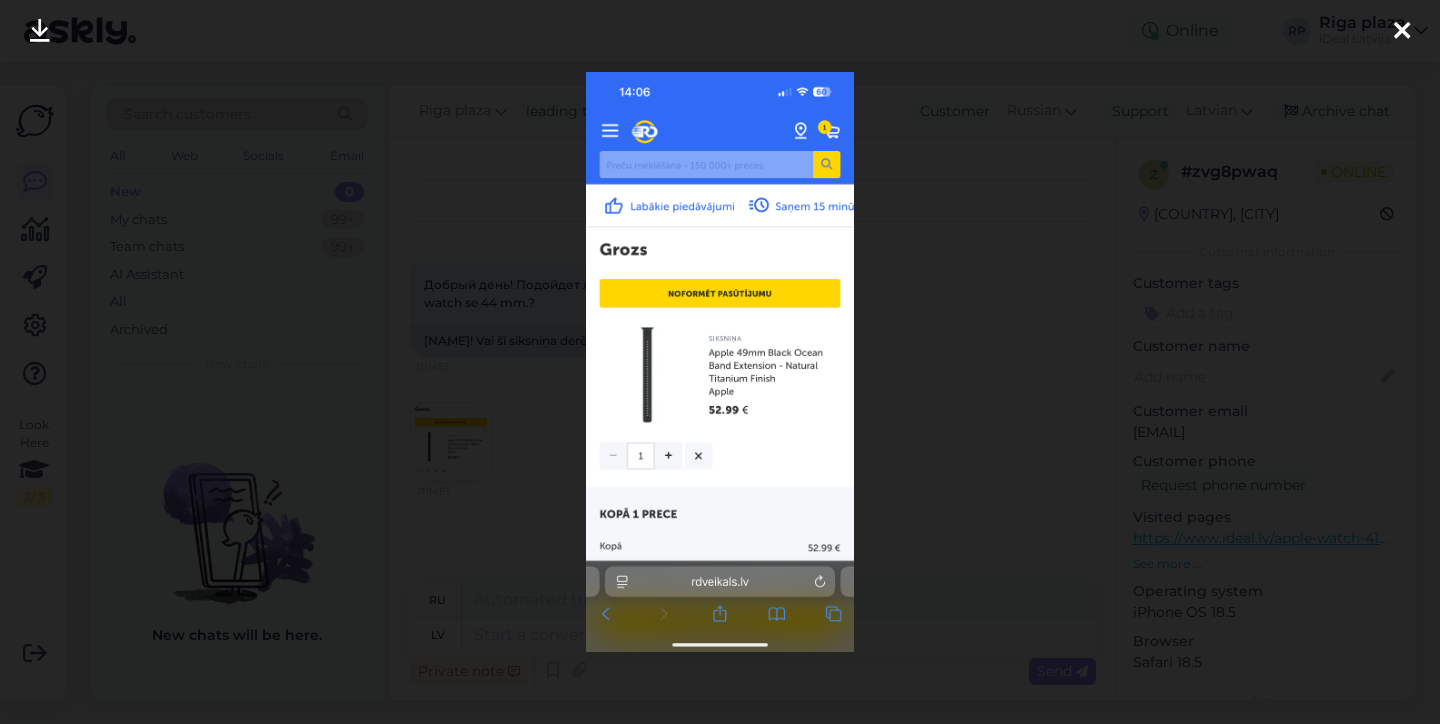 click at bounding box center [720, 362] 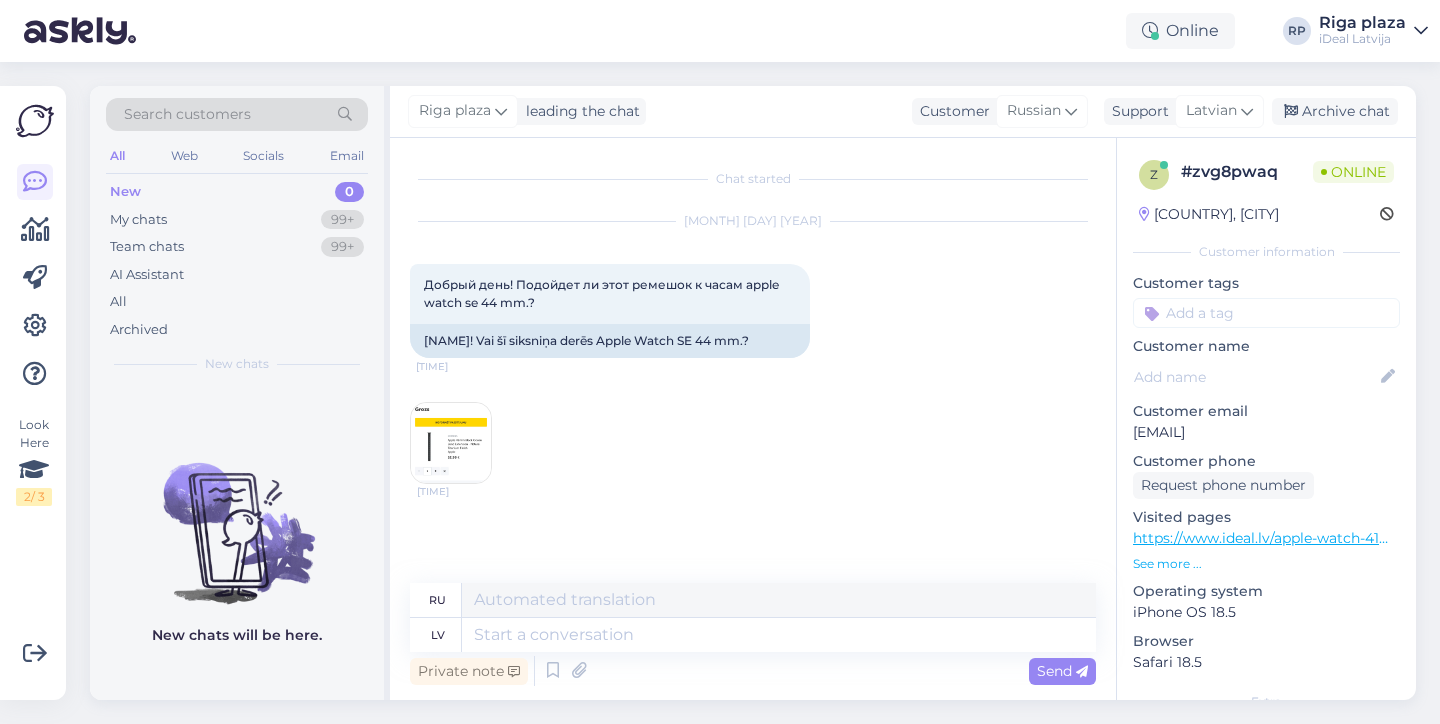 click at bounding box center [451, 443] 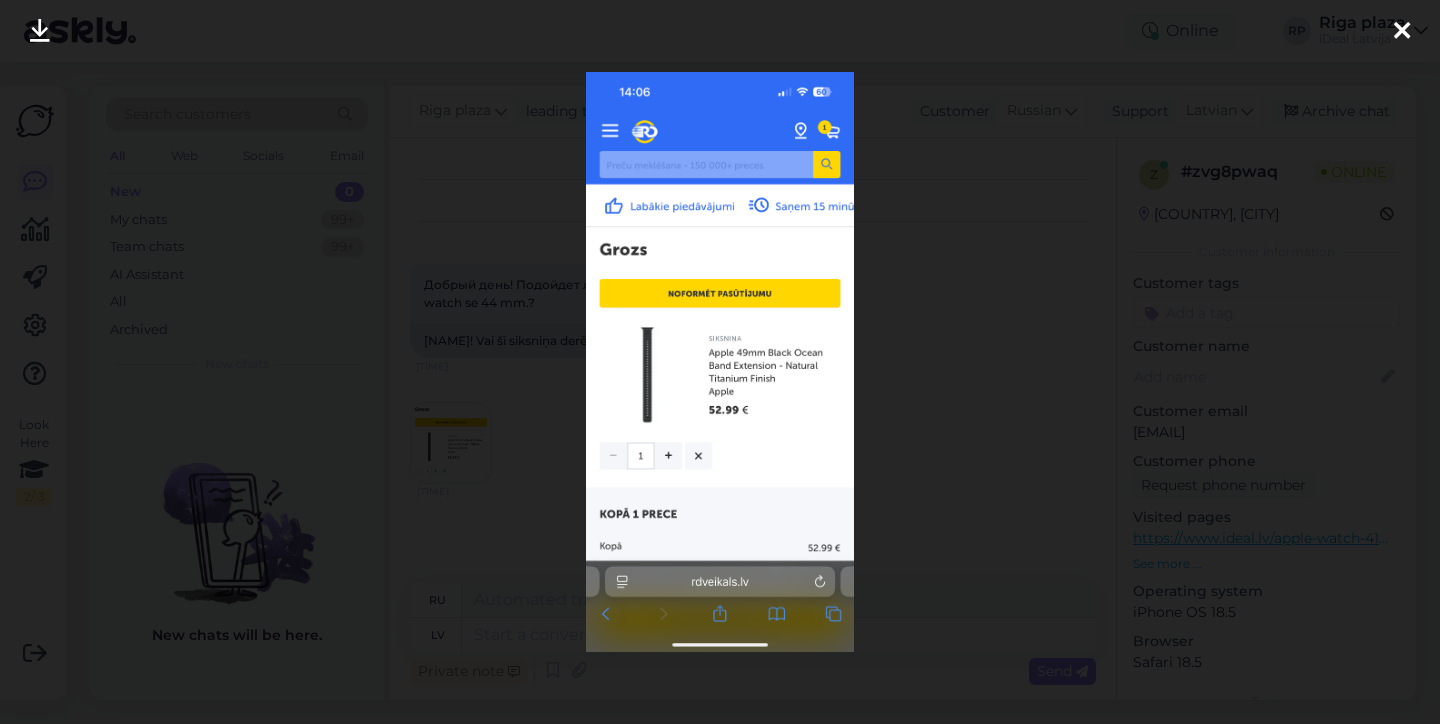click at bounding box center (720, 362) 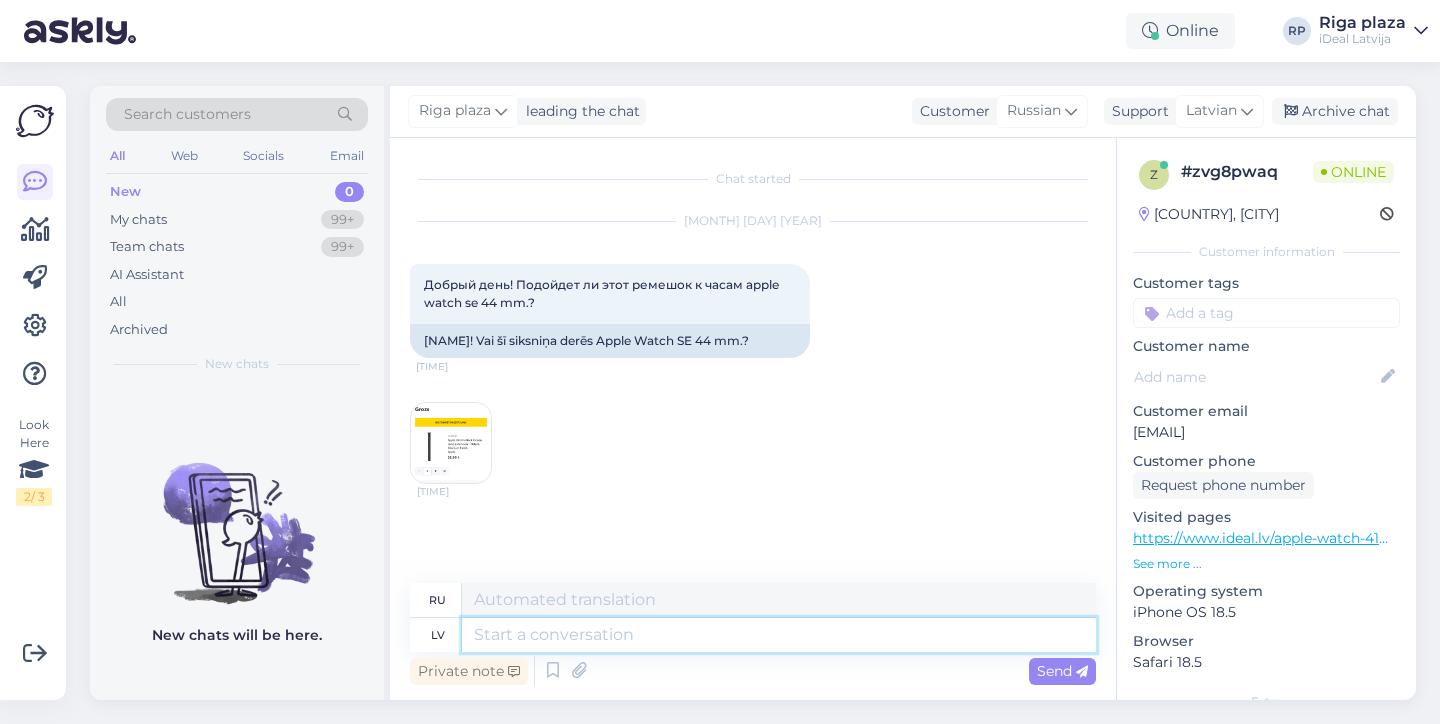 click at bounding box center [779, 635] 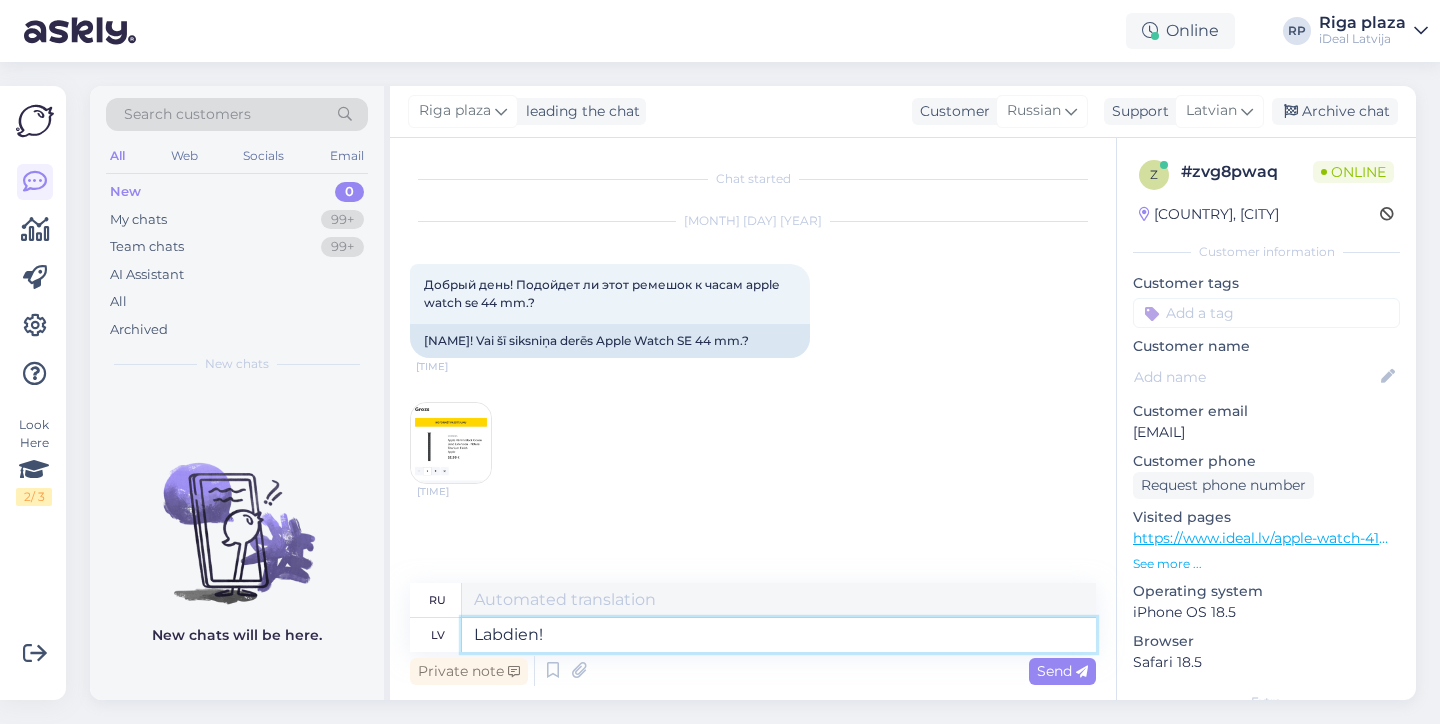 type on "Labdien!" 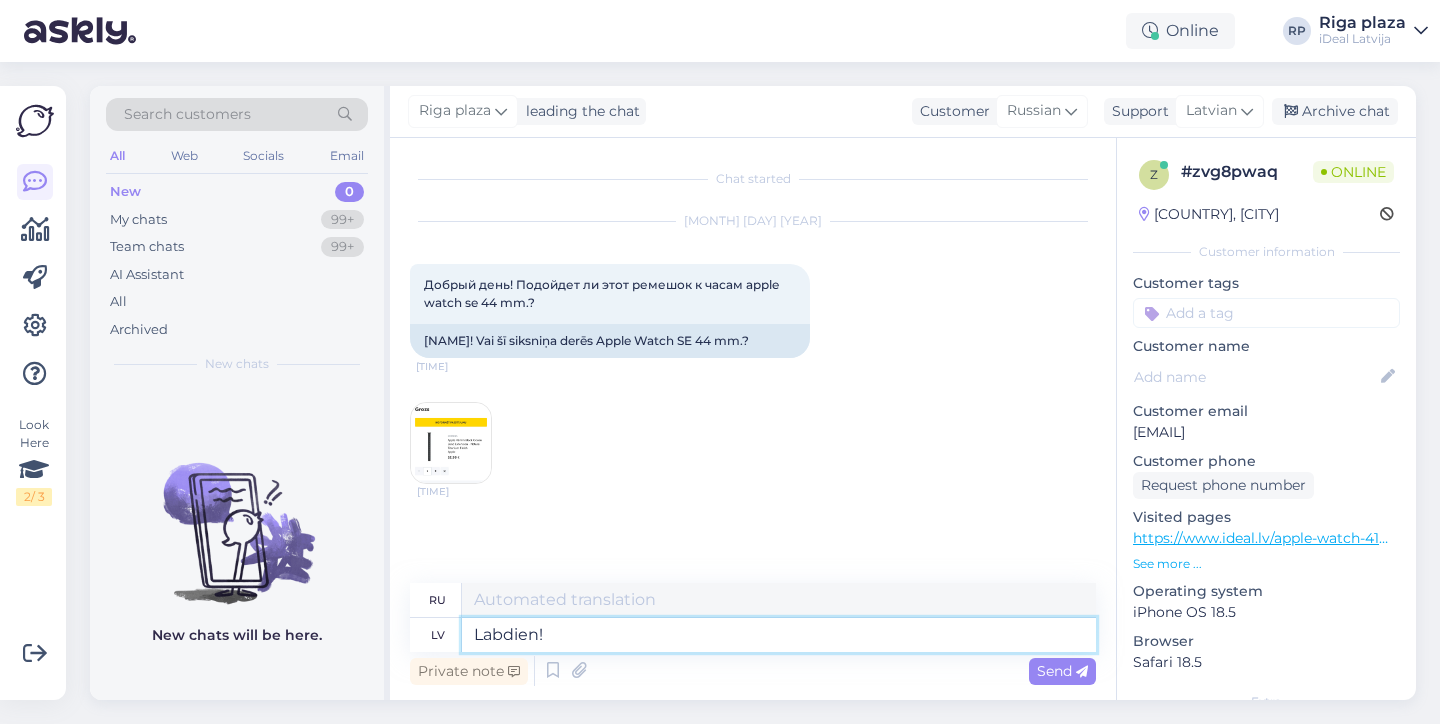 type on "Привет!" 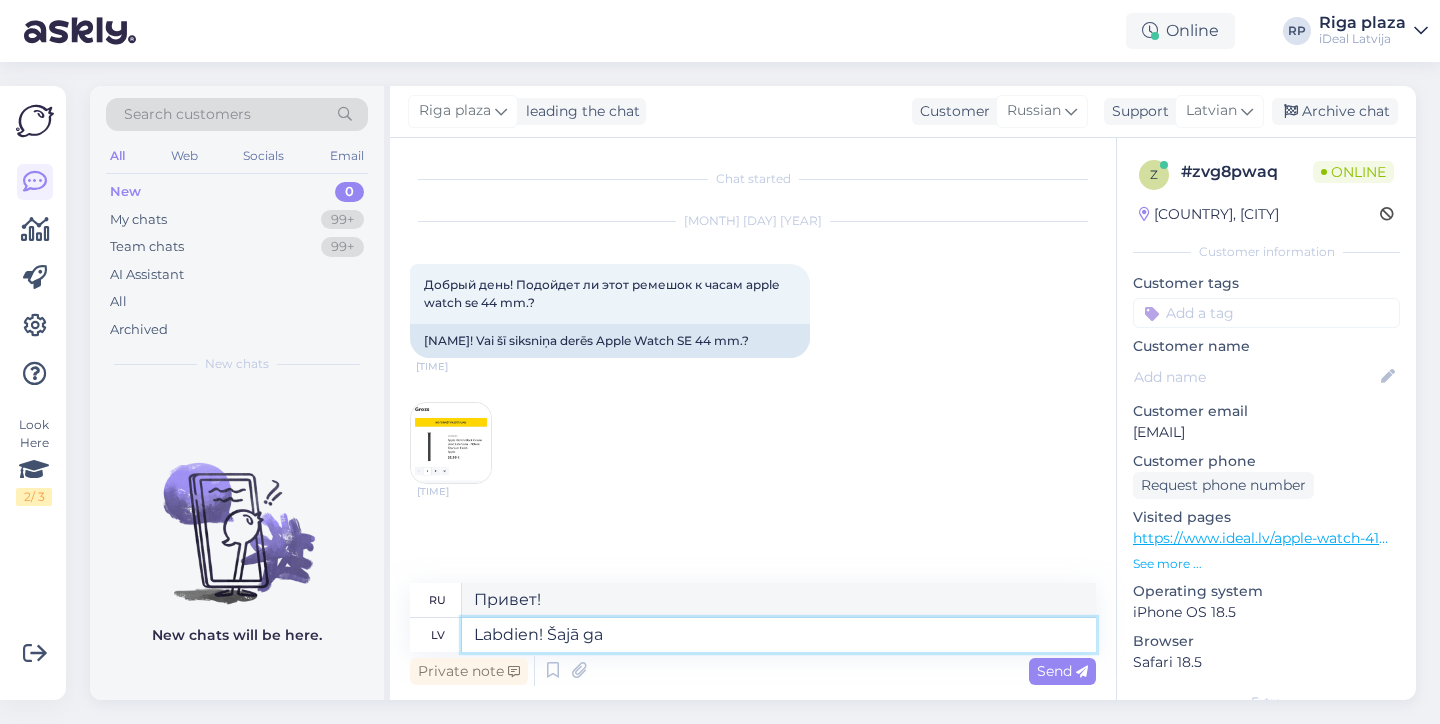 type on "Labdien! Šajā gad" 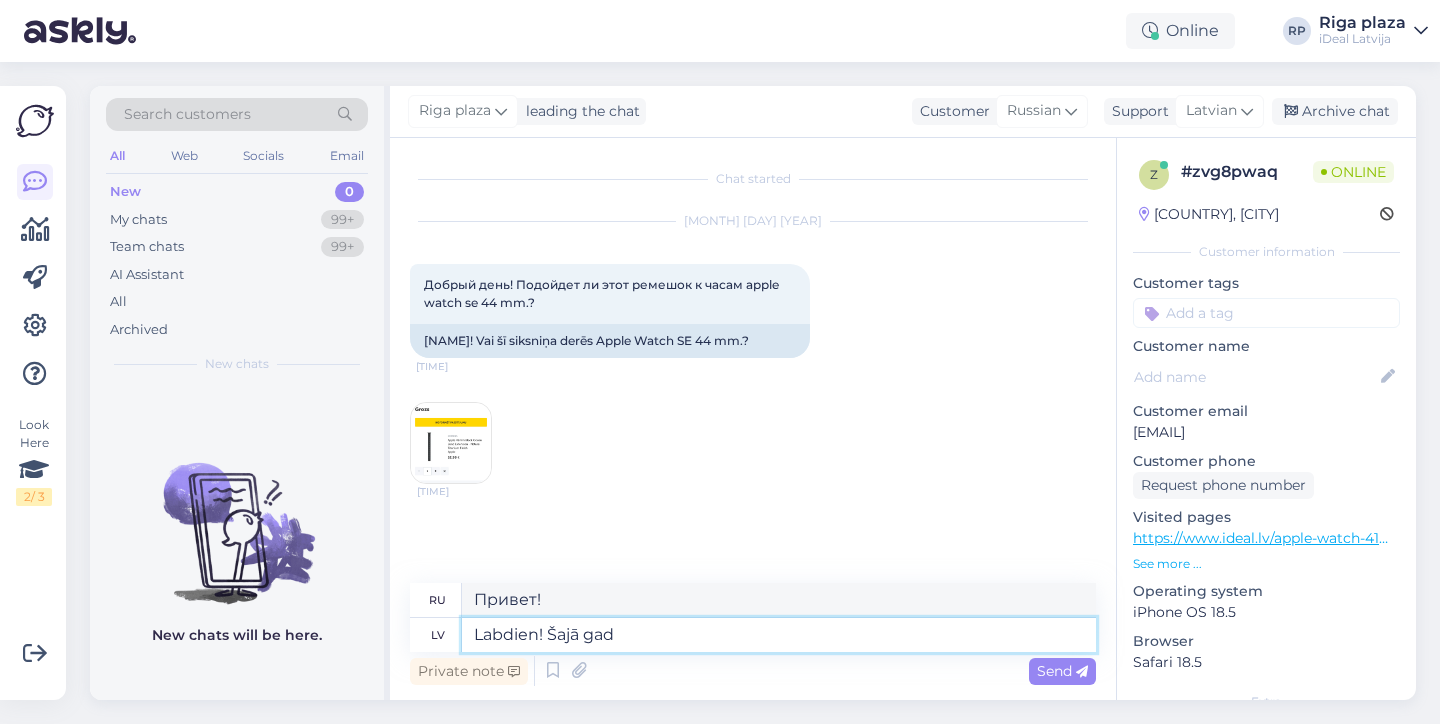 type on "Привет! В этом" 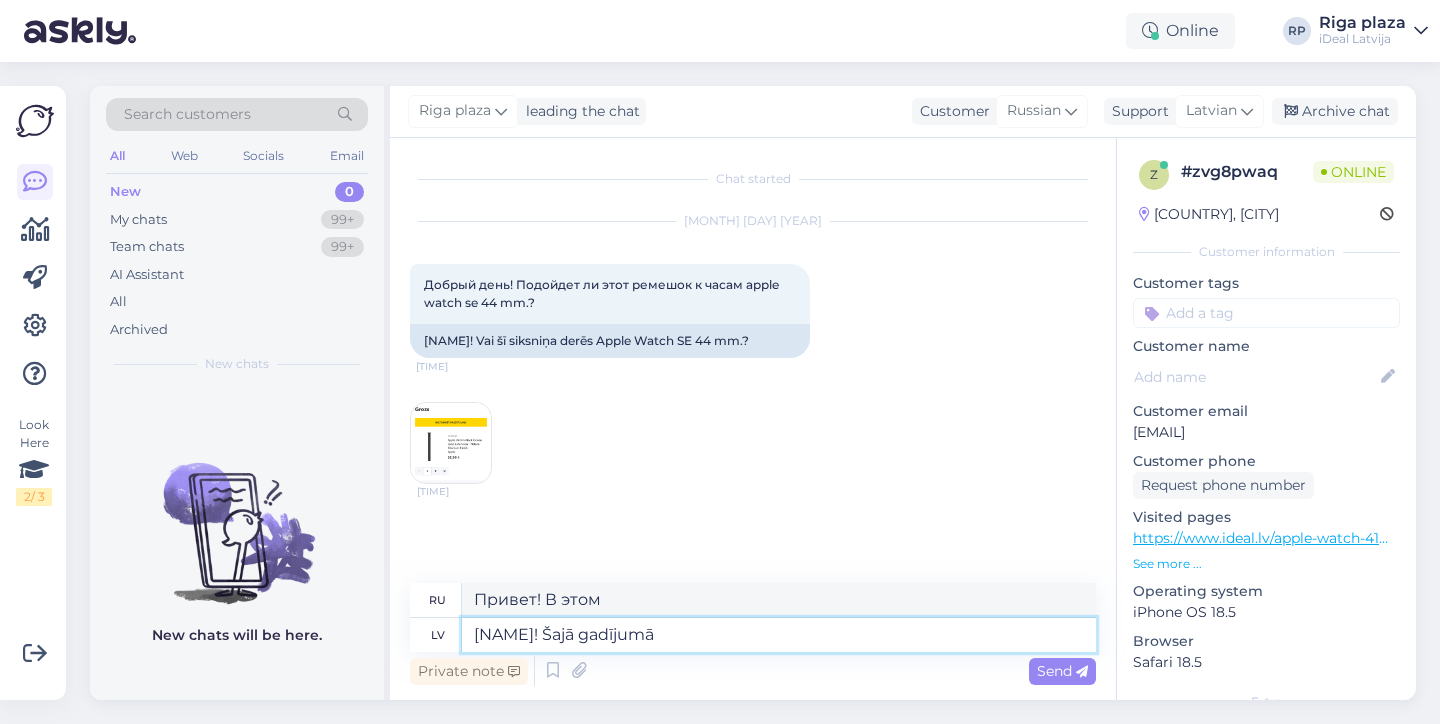 type on "[NAME]! Šajā gadījumā" 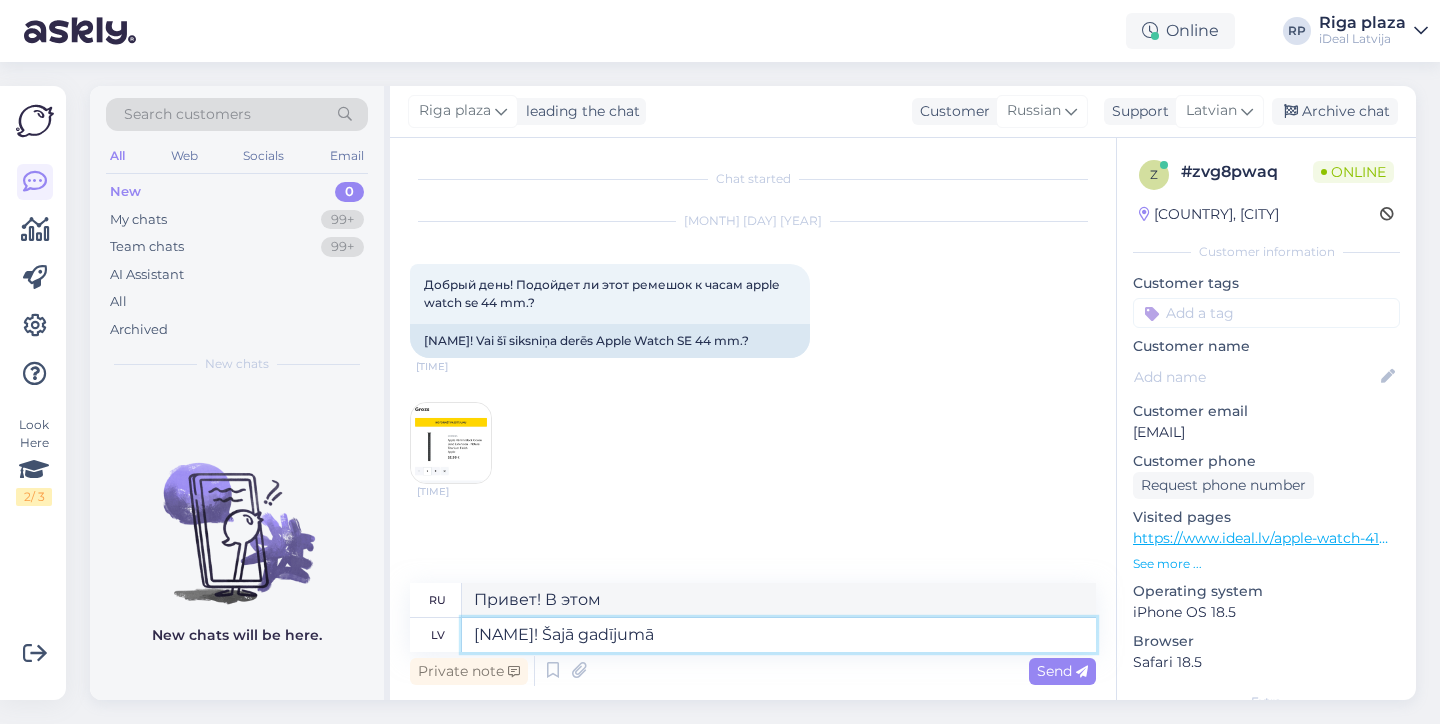 type on "Привет! В этом случае" 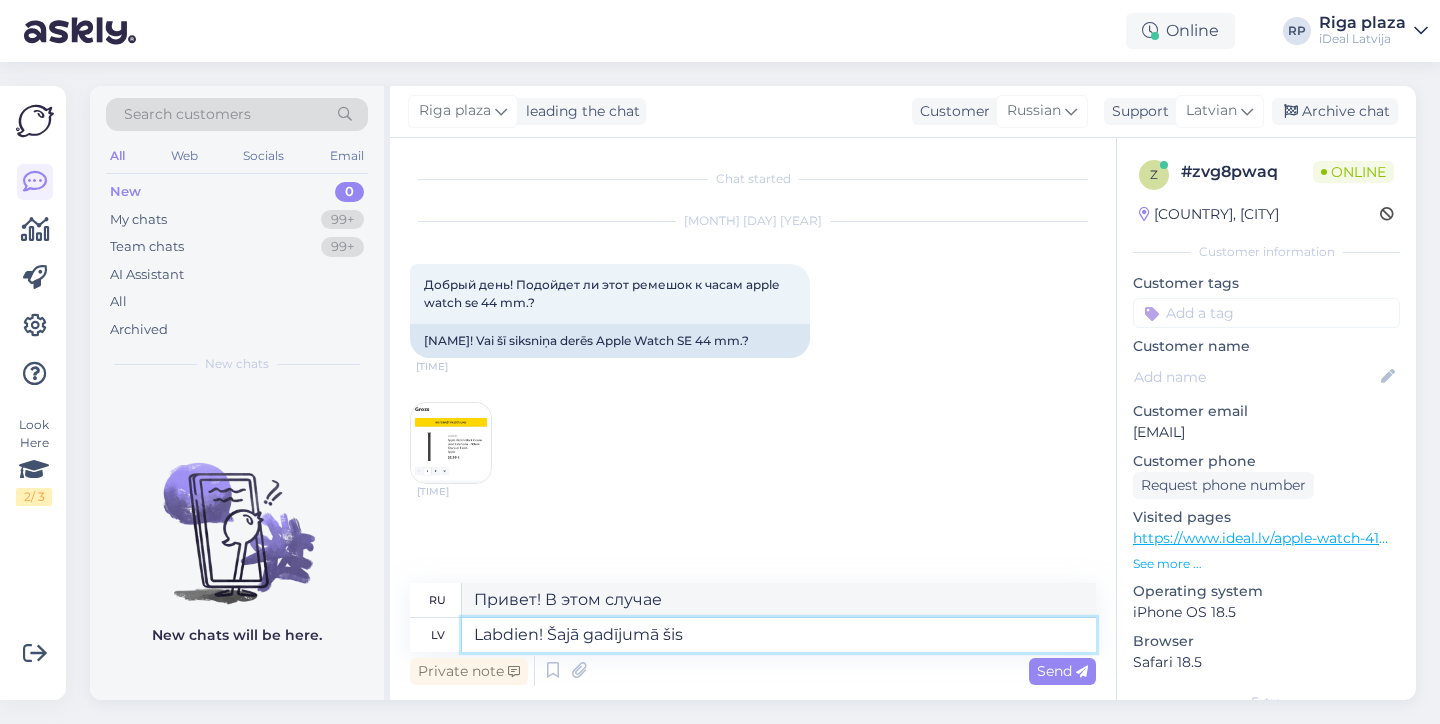 type on "Labdien! Šajā gadījumā šis" 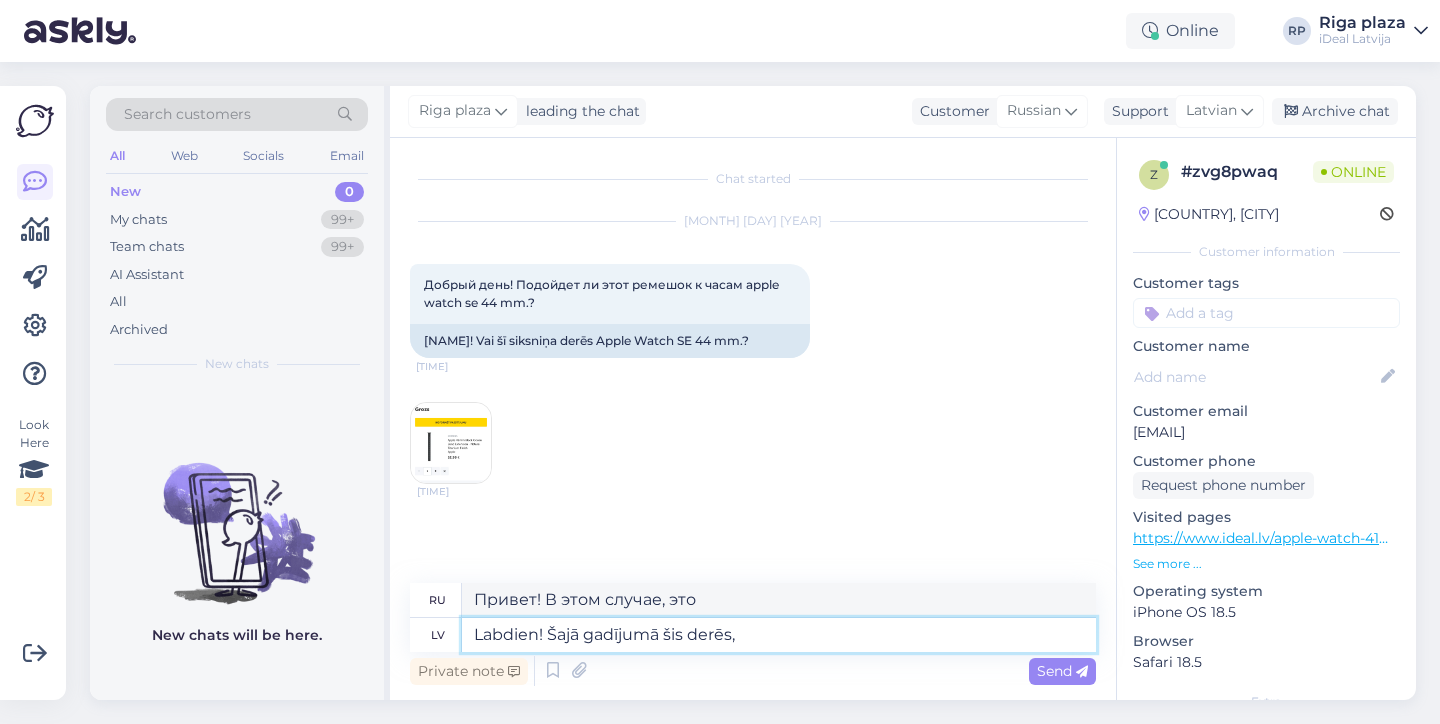 type on "Labdien! Šajā gadījumā šis derēs, b" 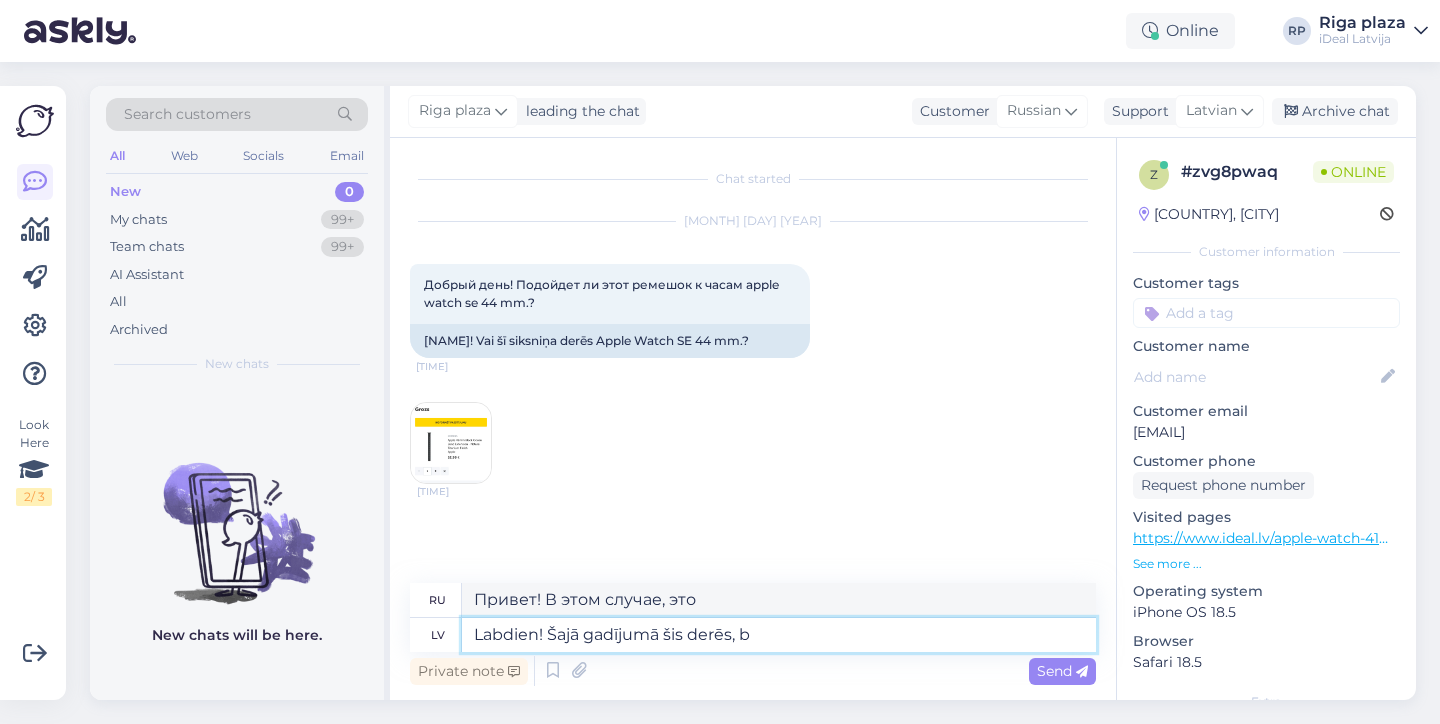 type on "Привет! В этом случае это сработает." 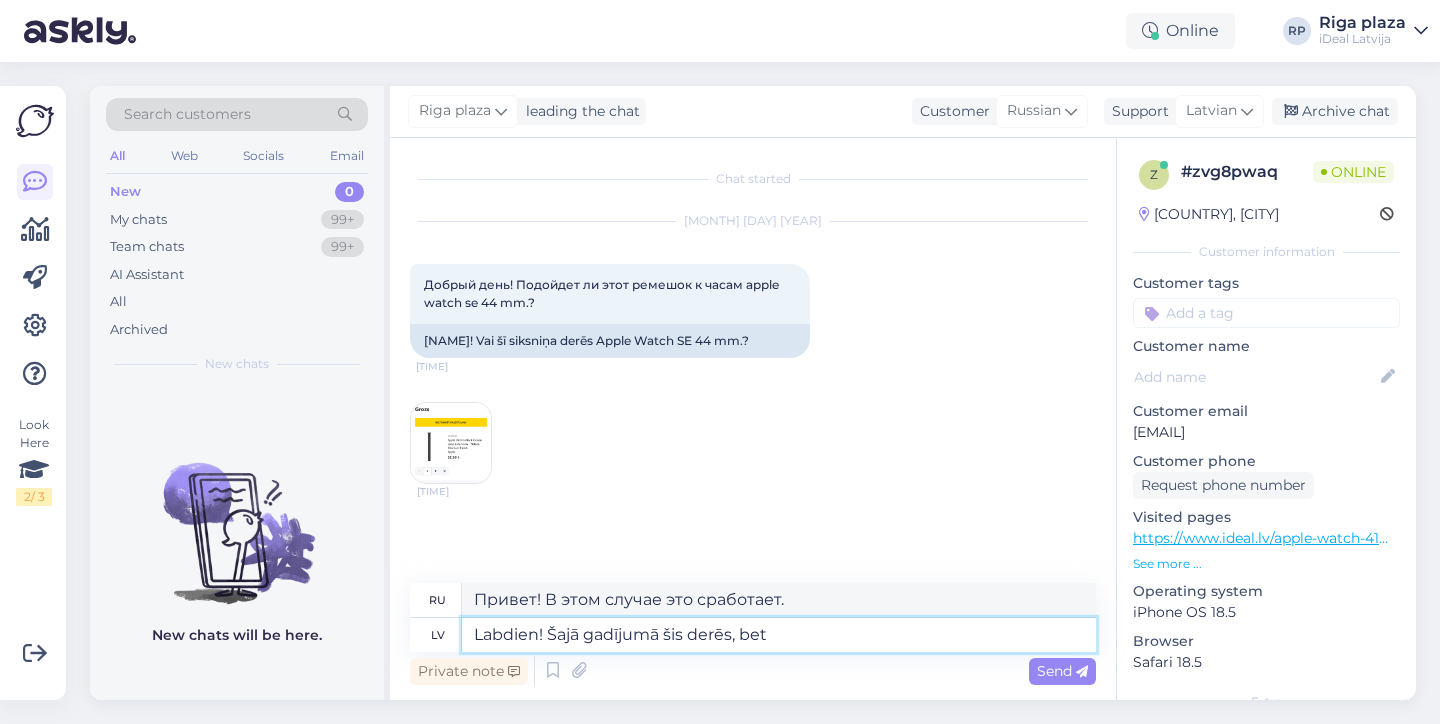 type on "Labdien! Šajā gadījumā šis derēs, bet t" 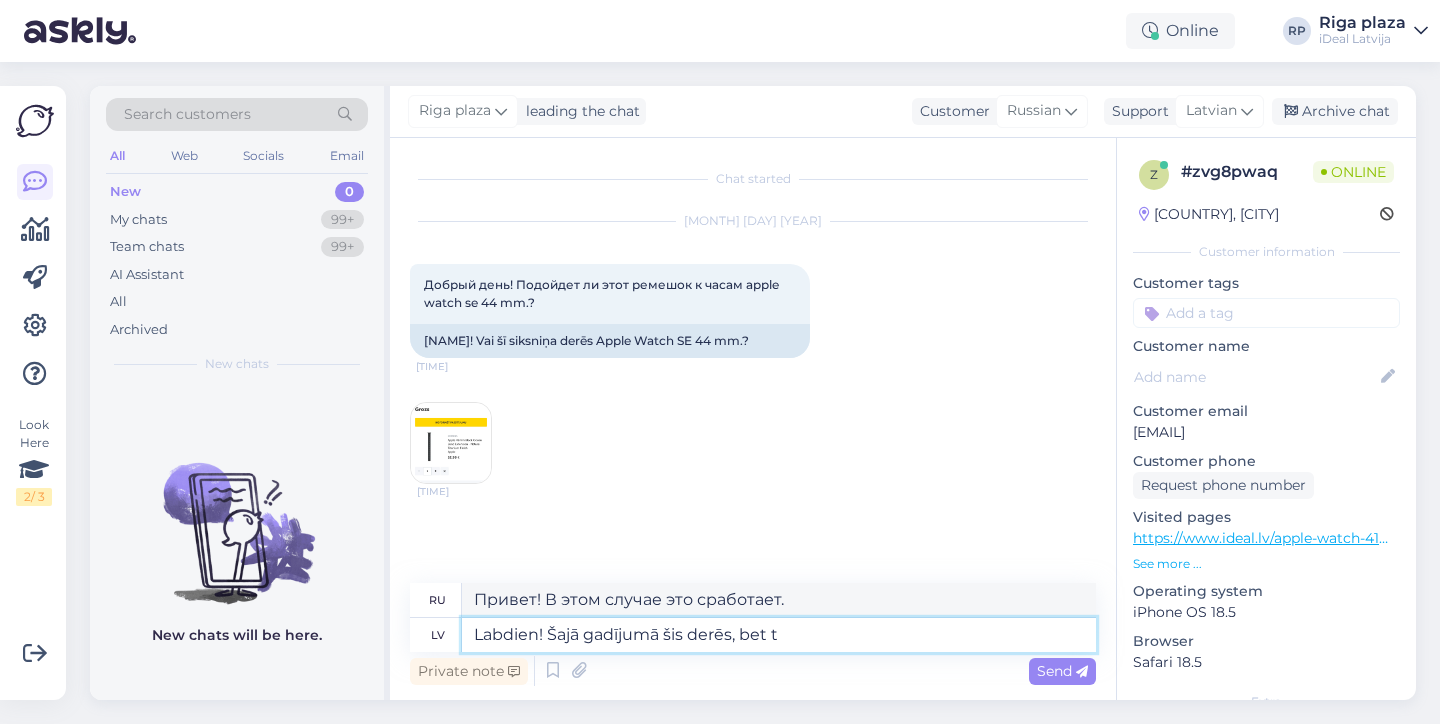 type on "Привет! В этом случае это сработает, но" 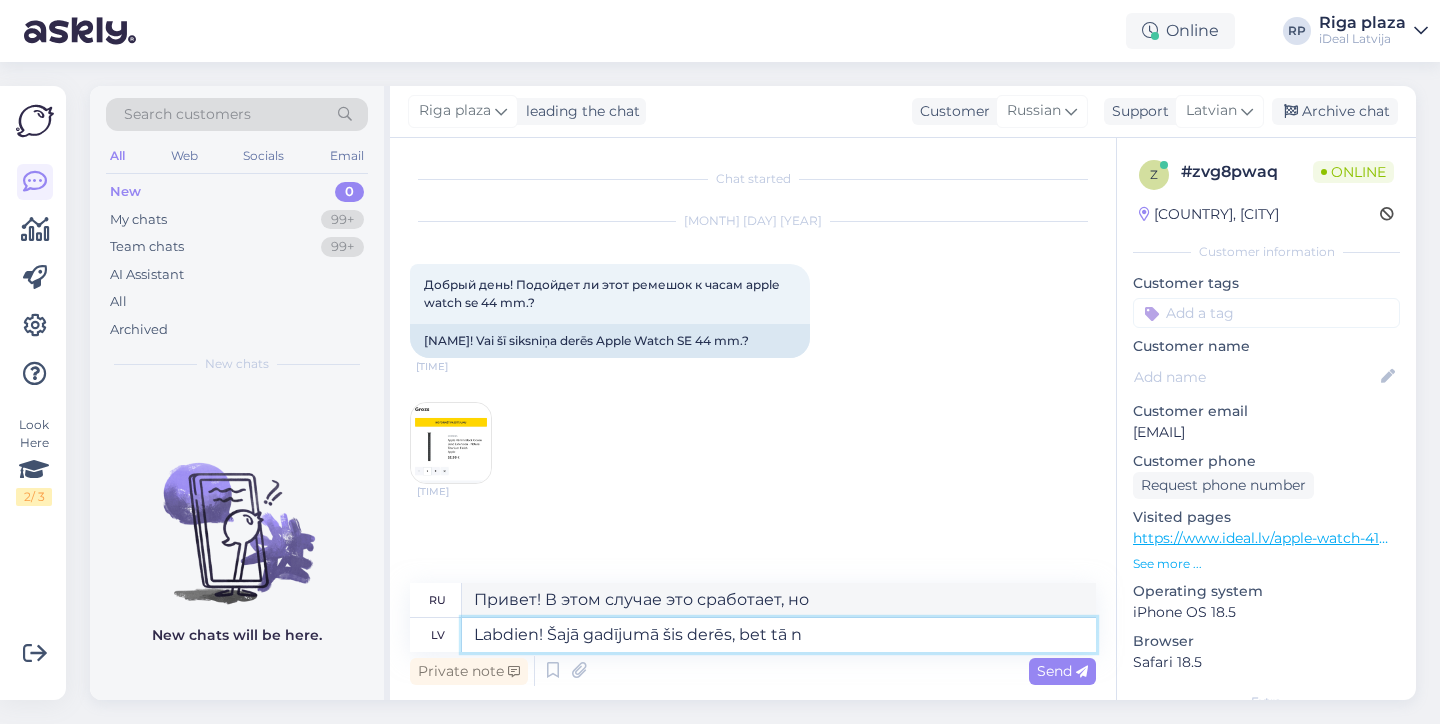 type on "[NAME]! Šajā gadījumā šis derēs, bet tā na" 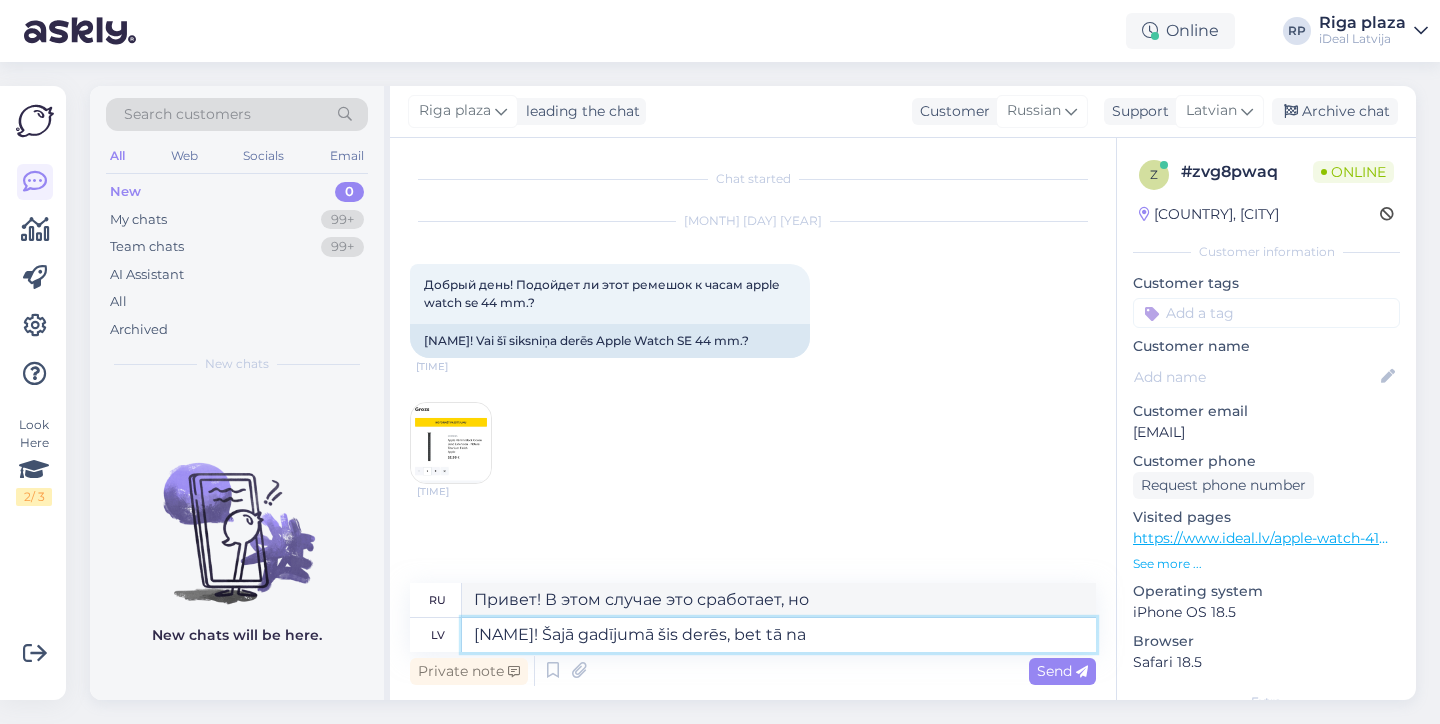type on "Привет! В этом случае это сработает, но..." 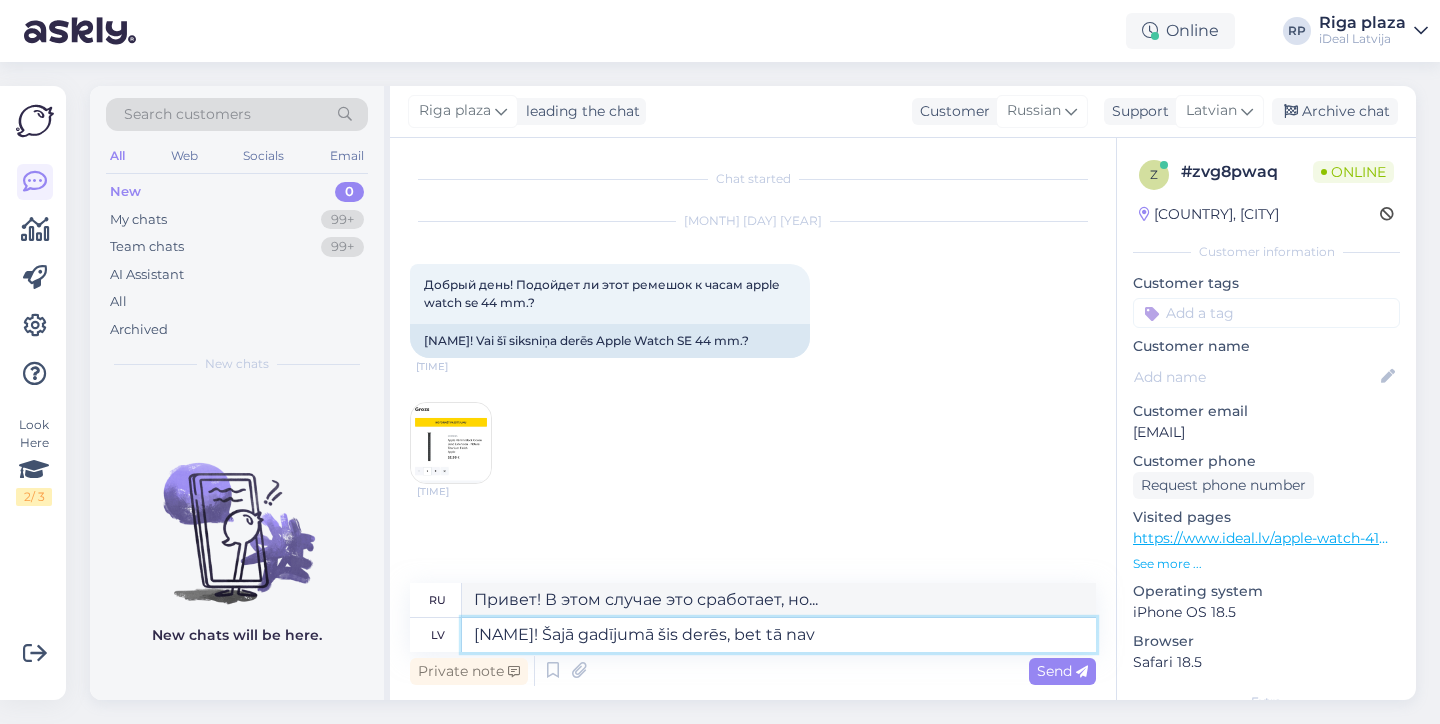type on "[NAME]! Šajā gadījumā šis derēs, bet tā nav s" 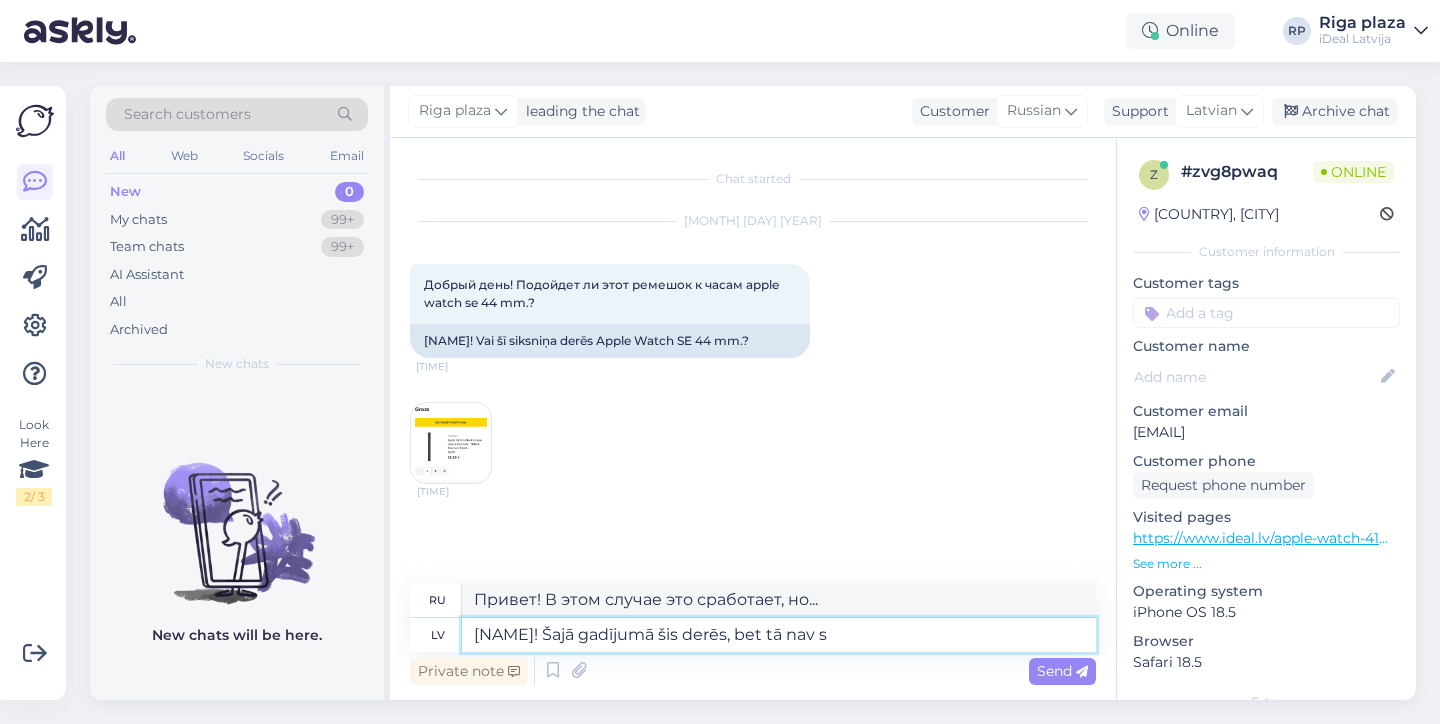 type on "Привет! В этом случае это сработает, но не..." 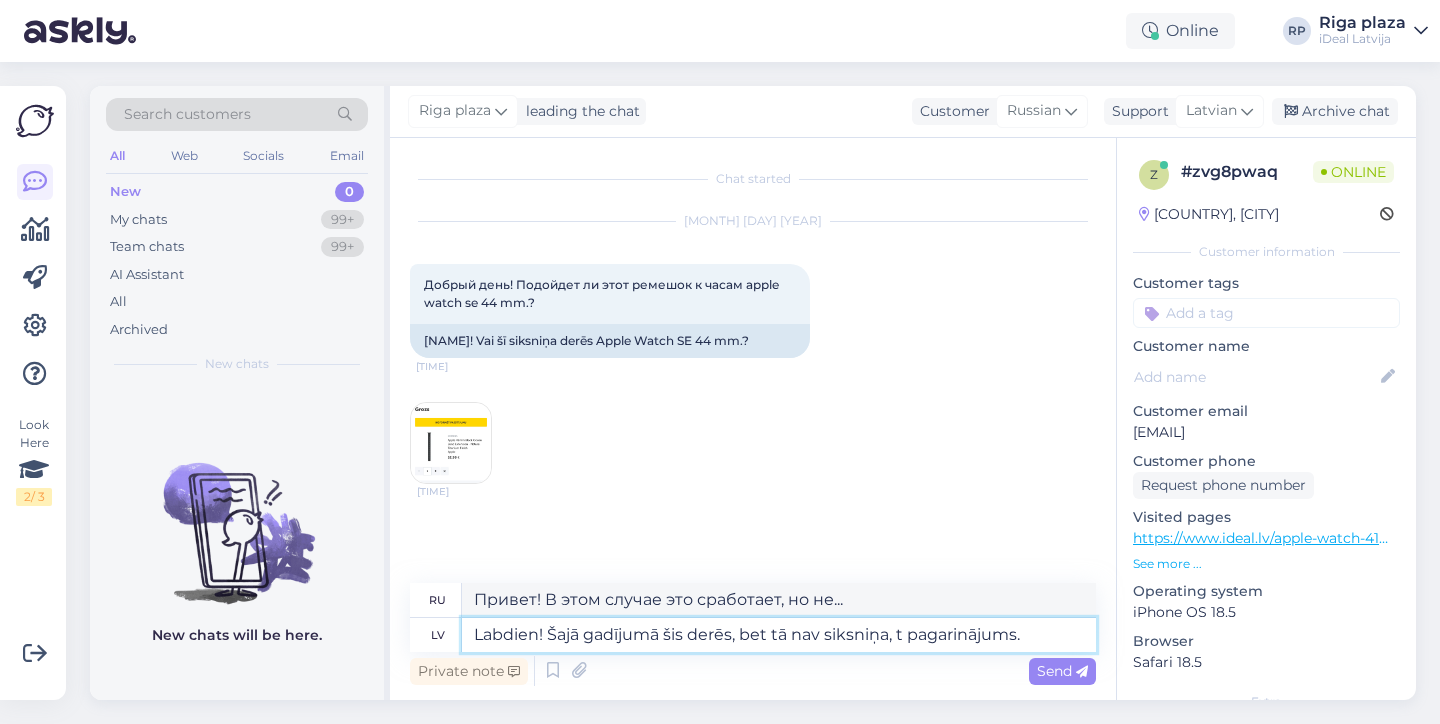 type on "Labdien! Šajā gadījumā šis derēs, bet tā nav siksniņa, ta pagarinājums." 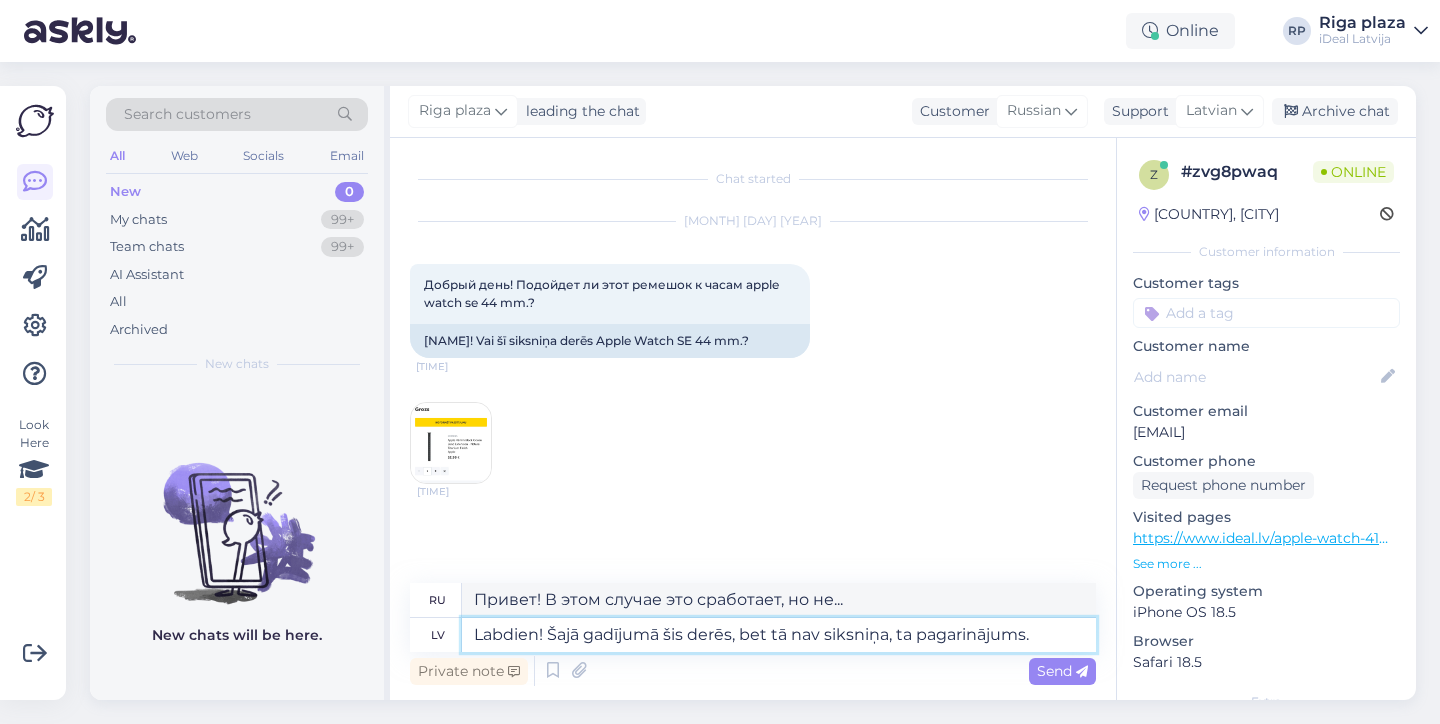 type on "Привет! В этом случае это подойдёт, но это не ремешок." 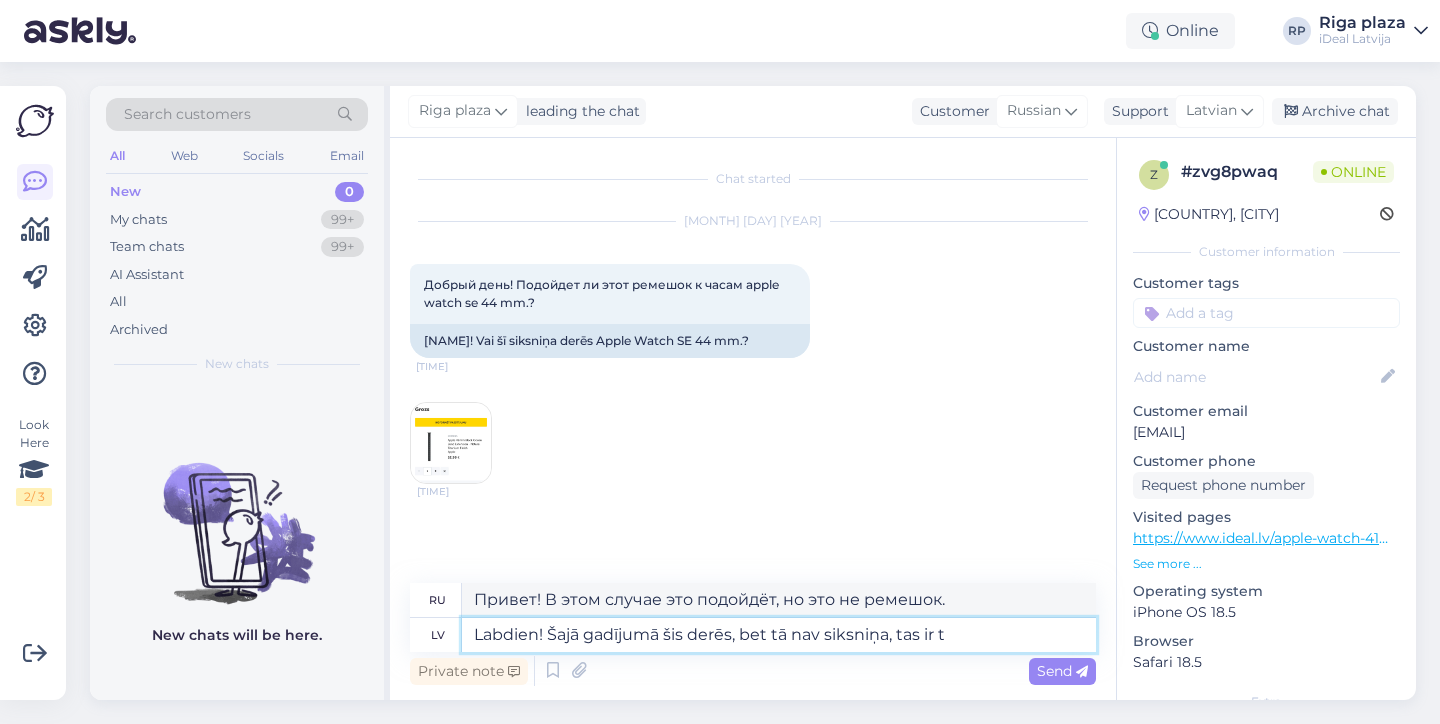 type on "Labdien! Šajā gadījumā šis derēs, bet tā nav siksniņa, tas ir ti" 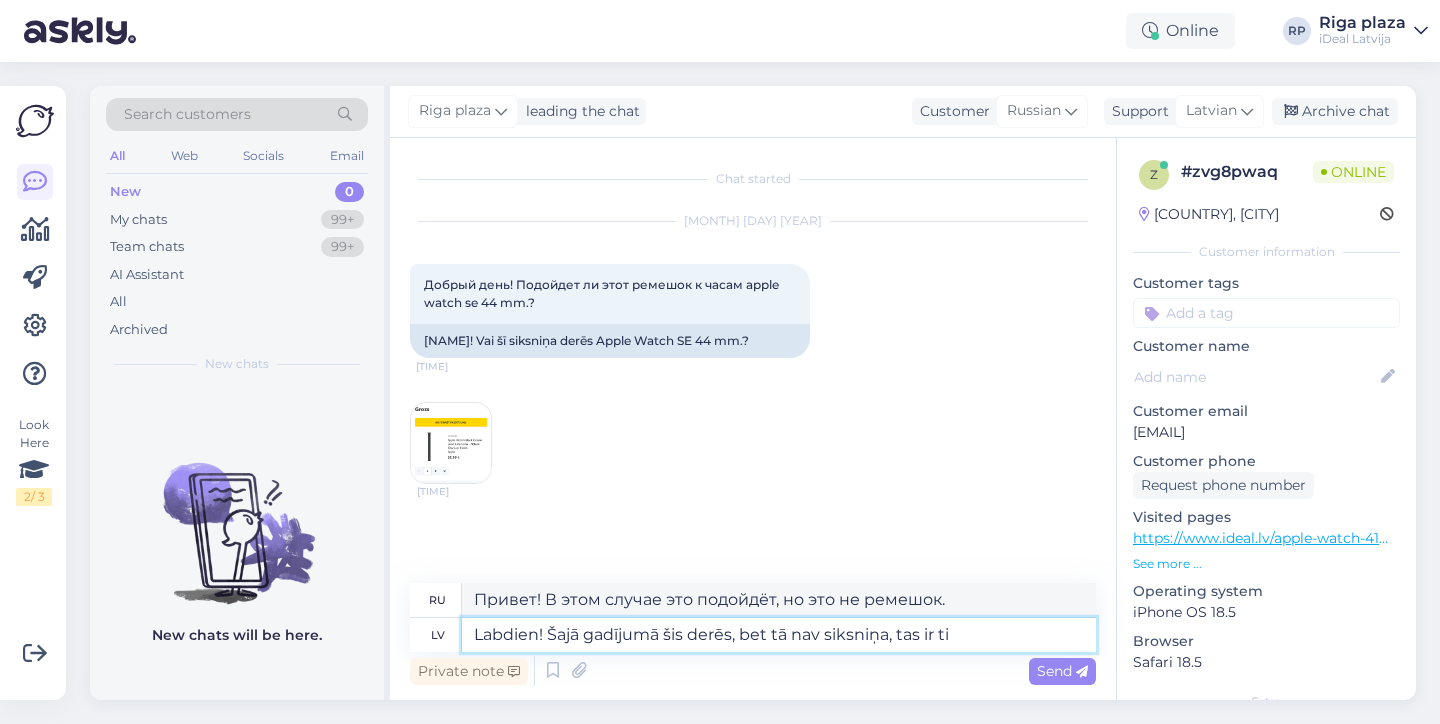 type on "Привет! В этом случае это подойдёт, но это не ремешок, это..." 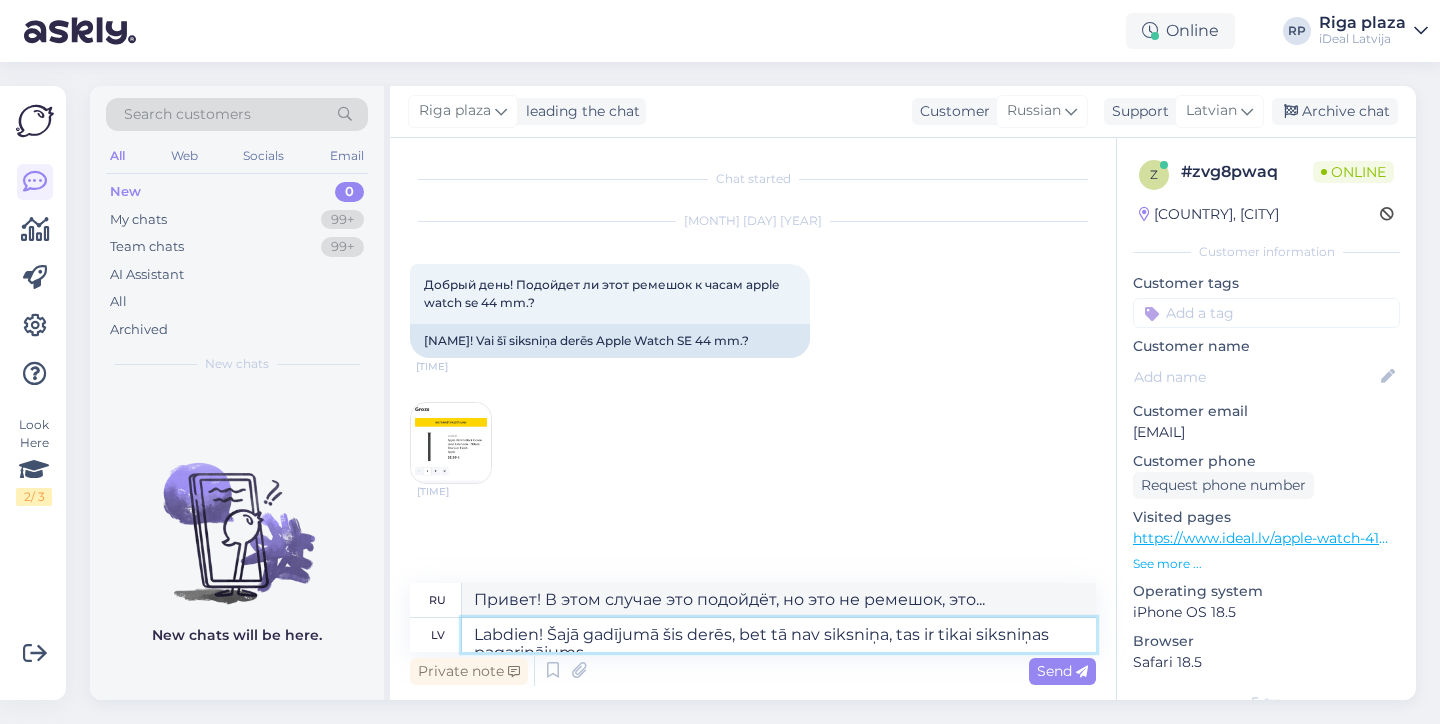 type on "Labdien! Šajā gadījumā šis derēs, bet tā nav siksniņa, tas ir tikai siksniņas pagarinājums." 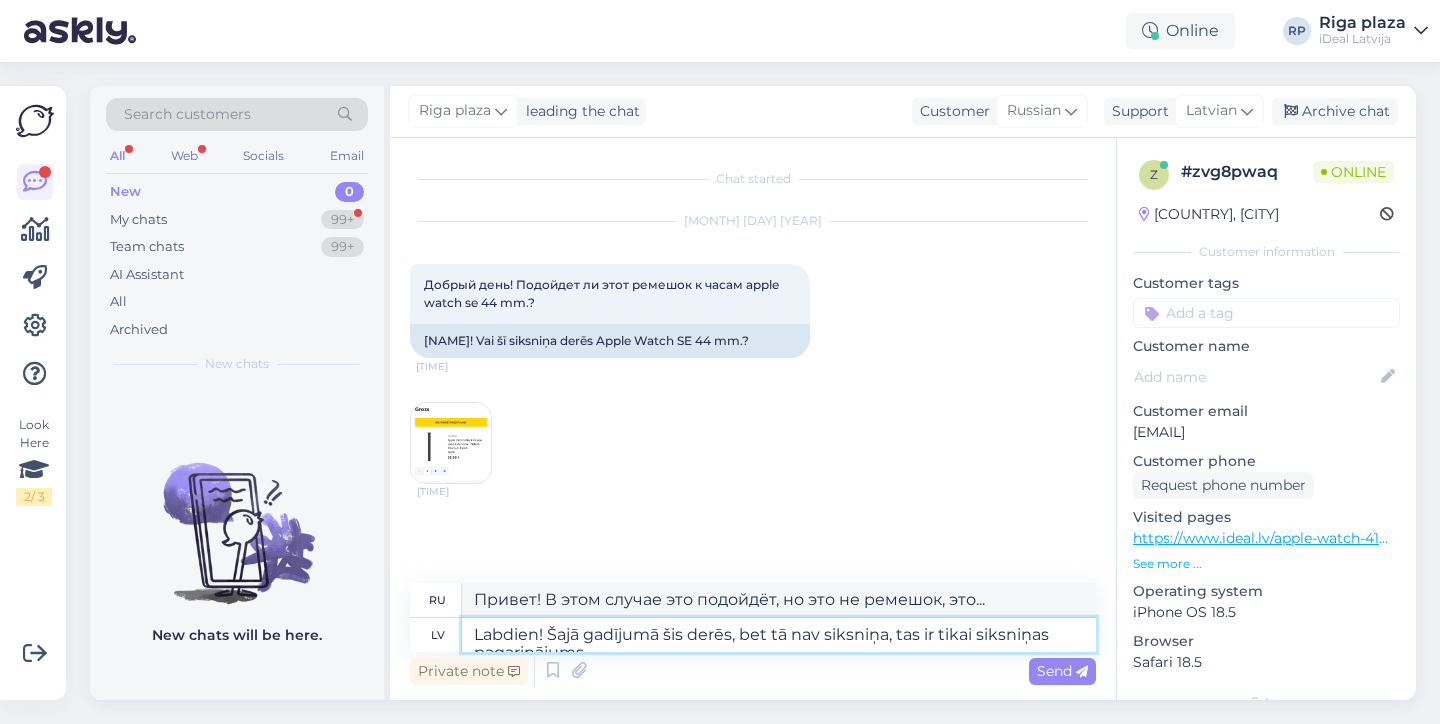 type on "Привет! В этом случае это подойдёт, но это не ремешок, это просто..." 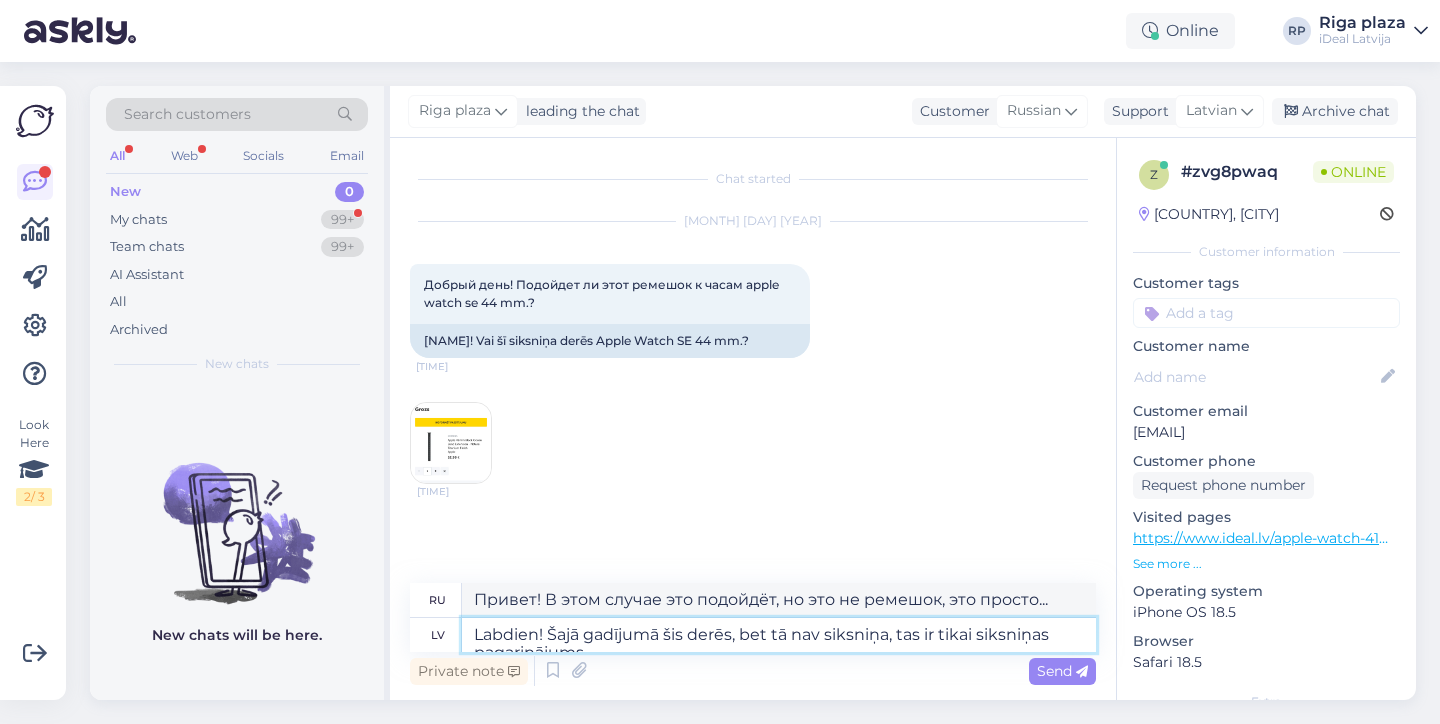 type on "[NAME]! Šajā gadījumā šis derēs, bet tā nav siksniņa, tas ir tikai siksniņas pa" 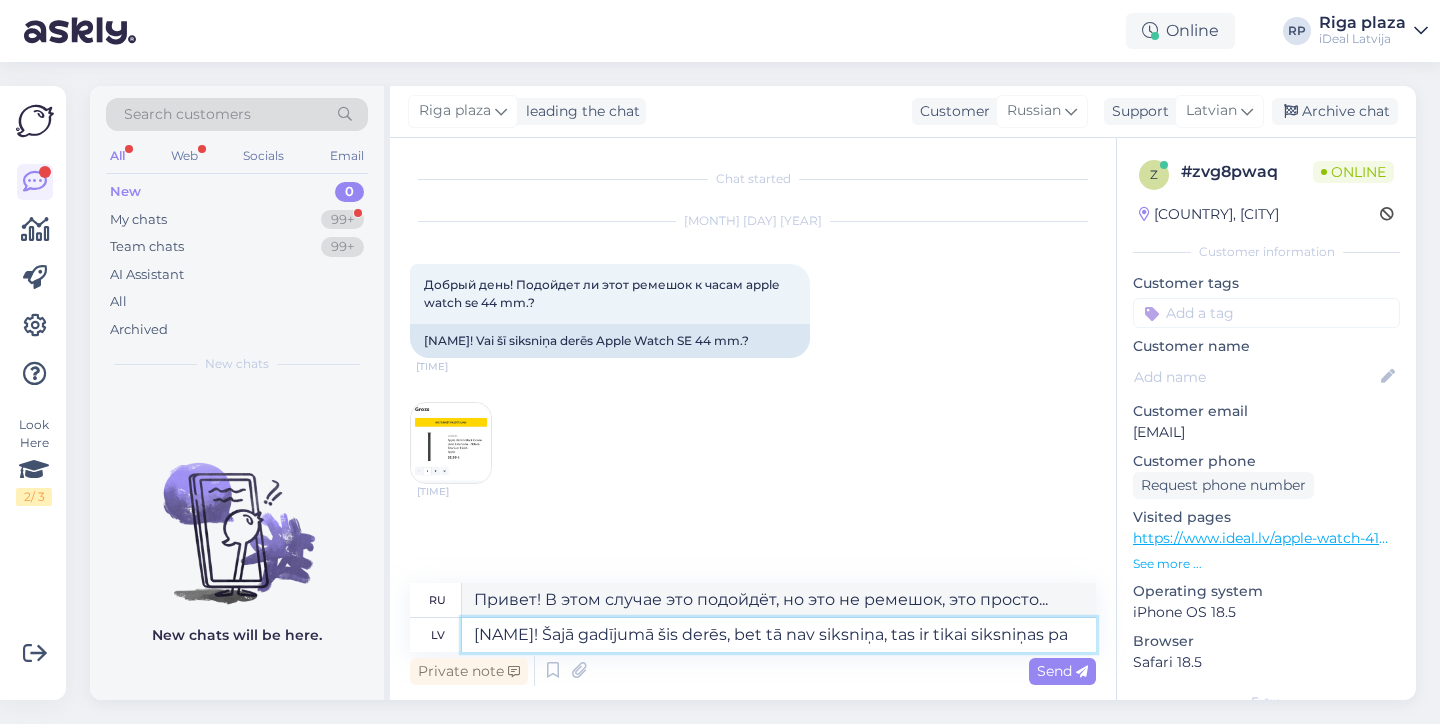 type on "Привет! В этом случае это подойдёт, но это не ремешок, а просто ремешок." 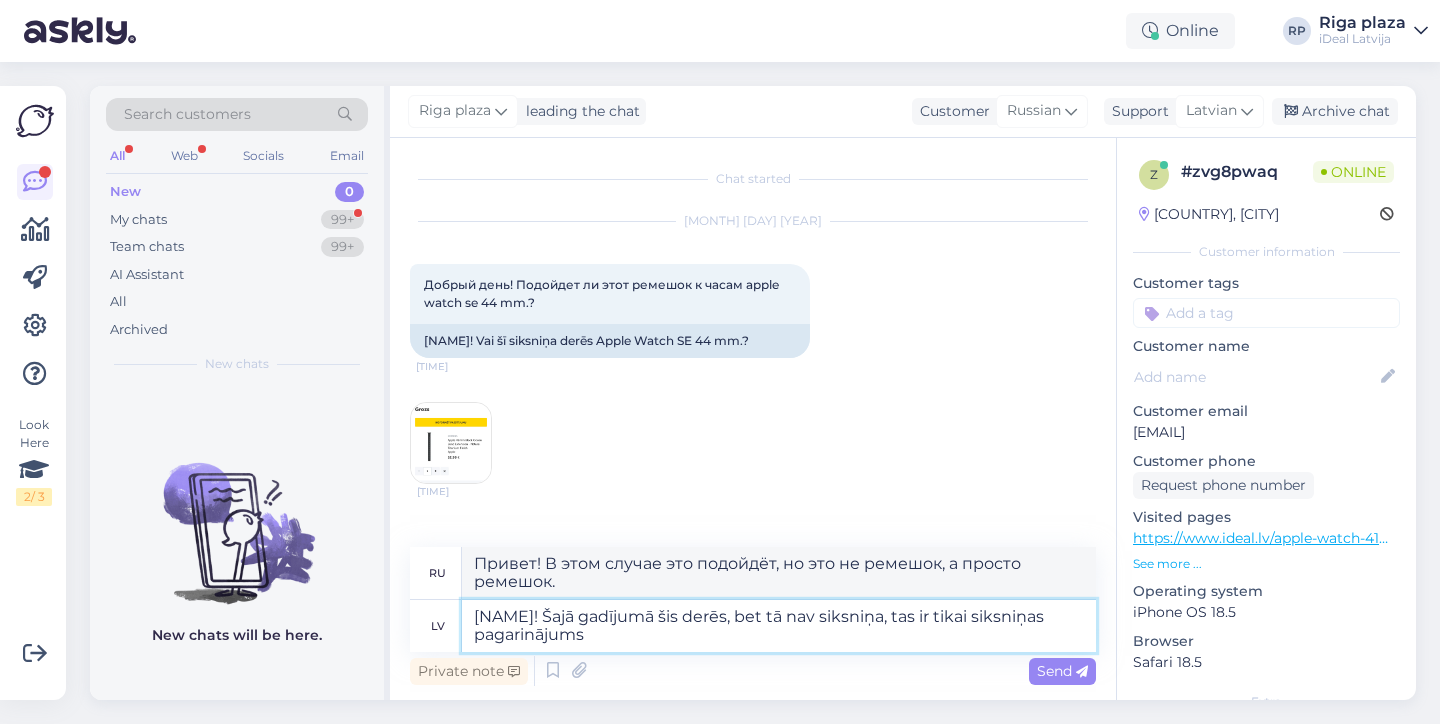 type on "Labdien! Šajā gadījumā šis derēs, bet tā nav siksniņa, tas ir tikai siksniņas pagarinājums." 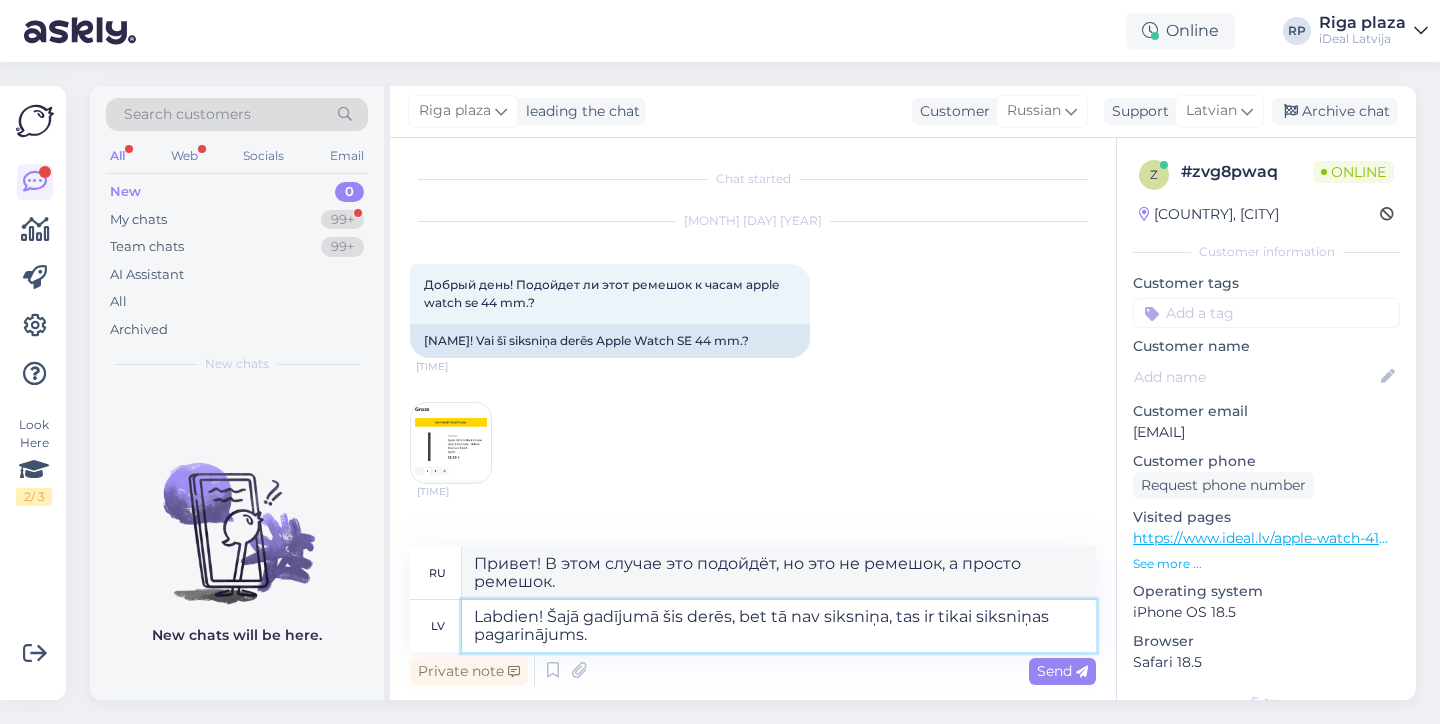 type on "Привет! В этом случае это подойдёт, но это не ремешок, а просто его продолжение." 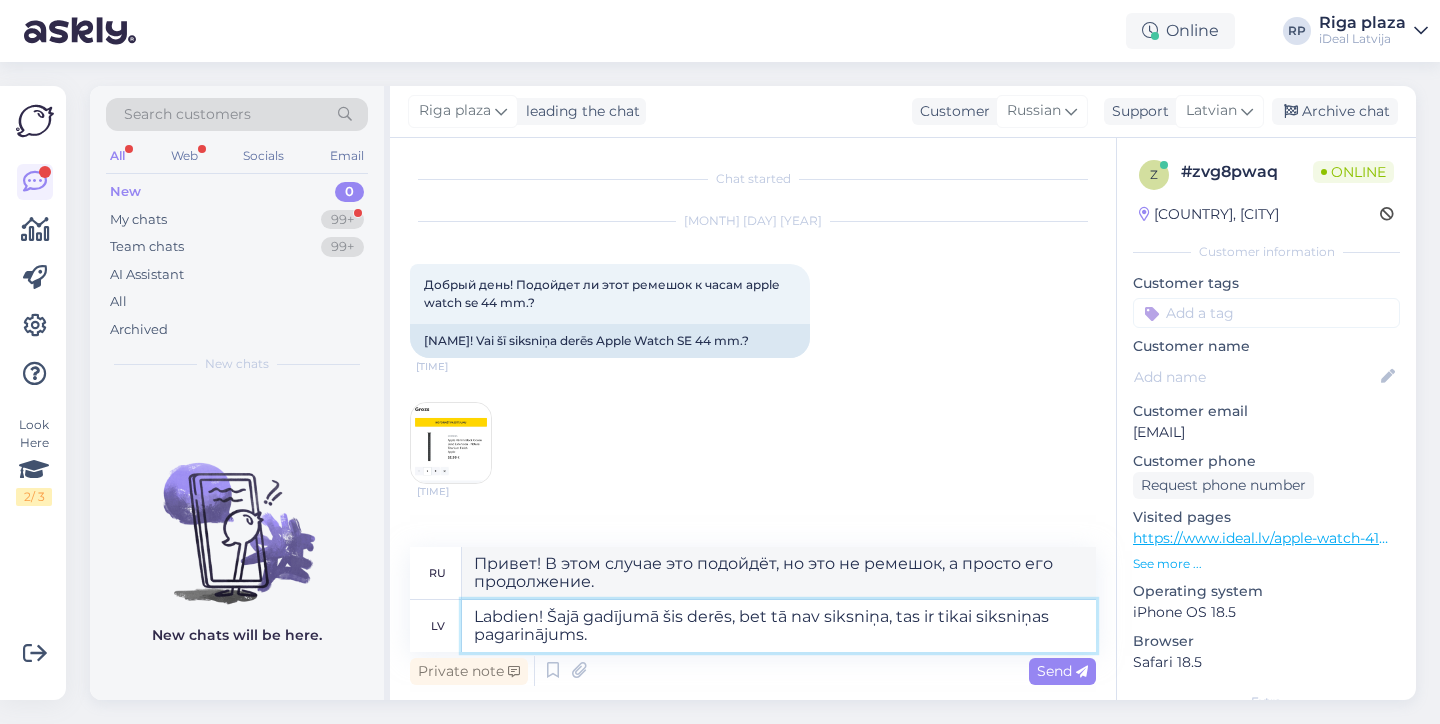 click on "Labdien! Šajā gadījumā šis derēs, bet tā nav siksniņa, tas ir tikai siksniņas pagarinājums." at bounding box center [779, 626] 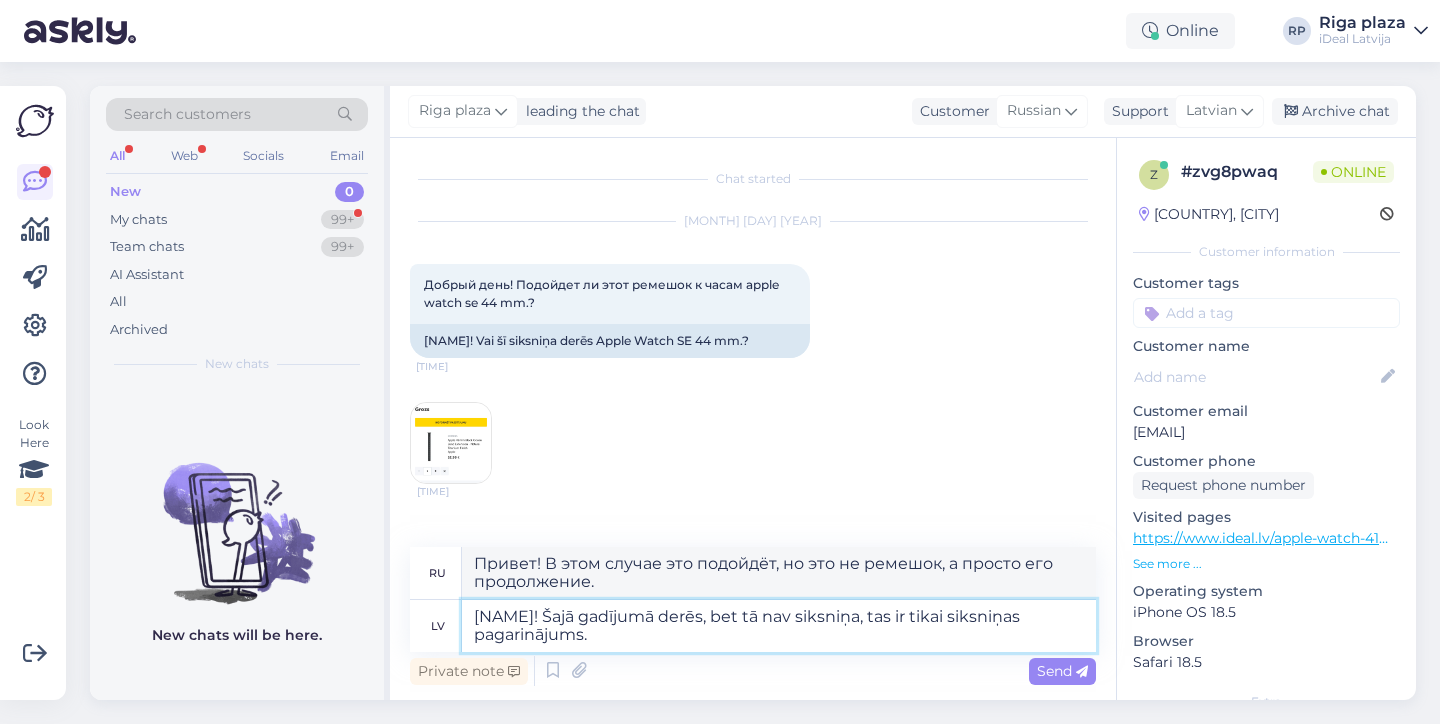 type on "Здравствуйте! В этом случае он подойдёт, но это не ремешок, а просто его продолжение." 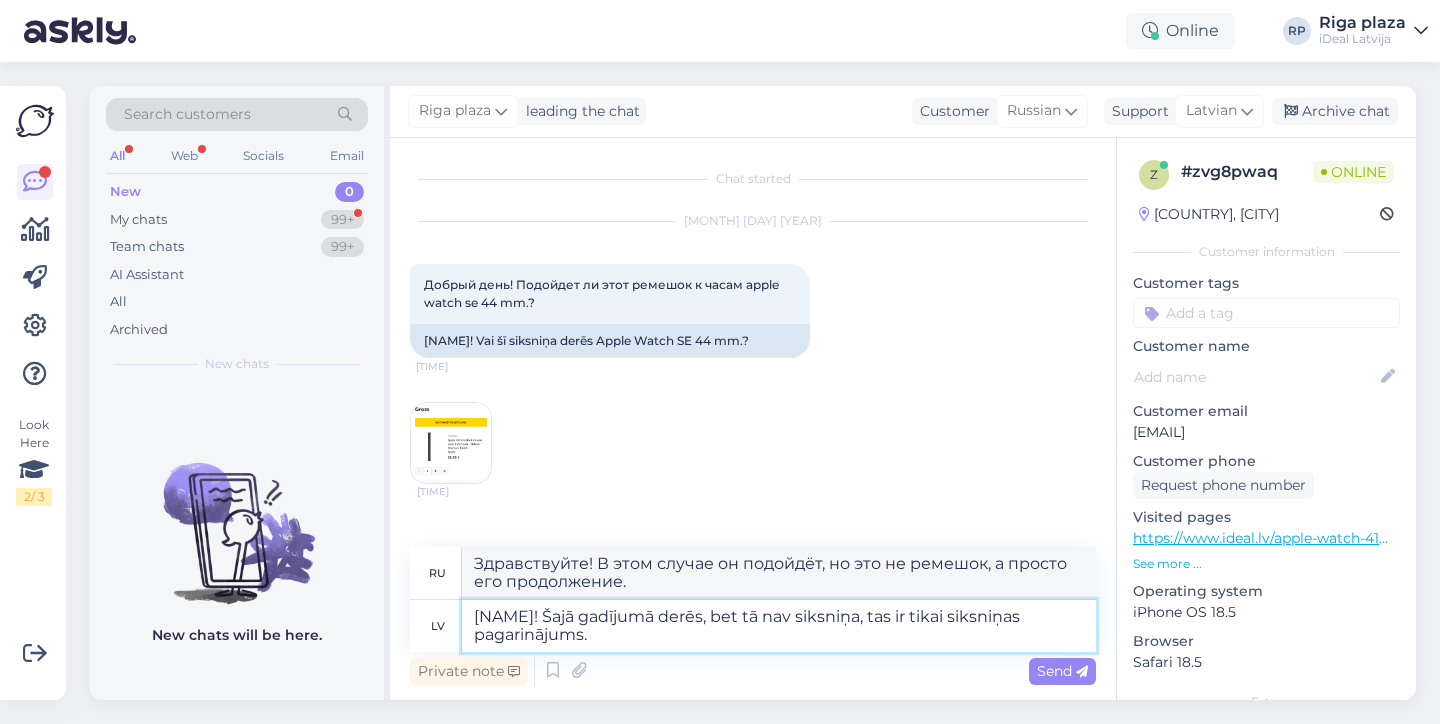click on "[NAME]! Šajā gadījumā derēs, bet tā nav siksniņa, tas ir tikai siksniņas pagarinājums." at bounding box center (779, 626) 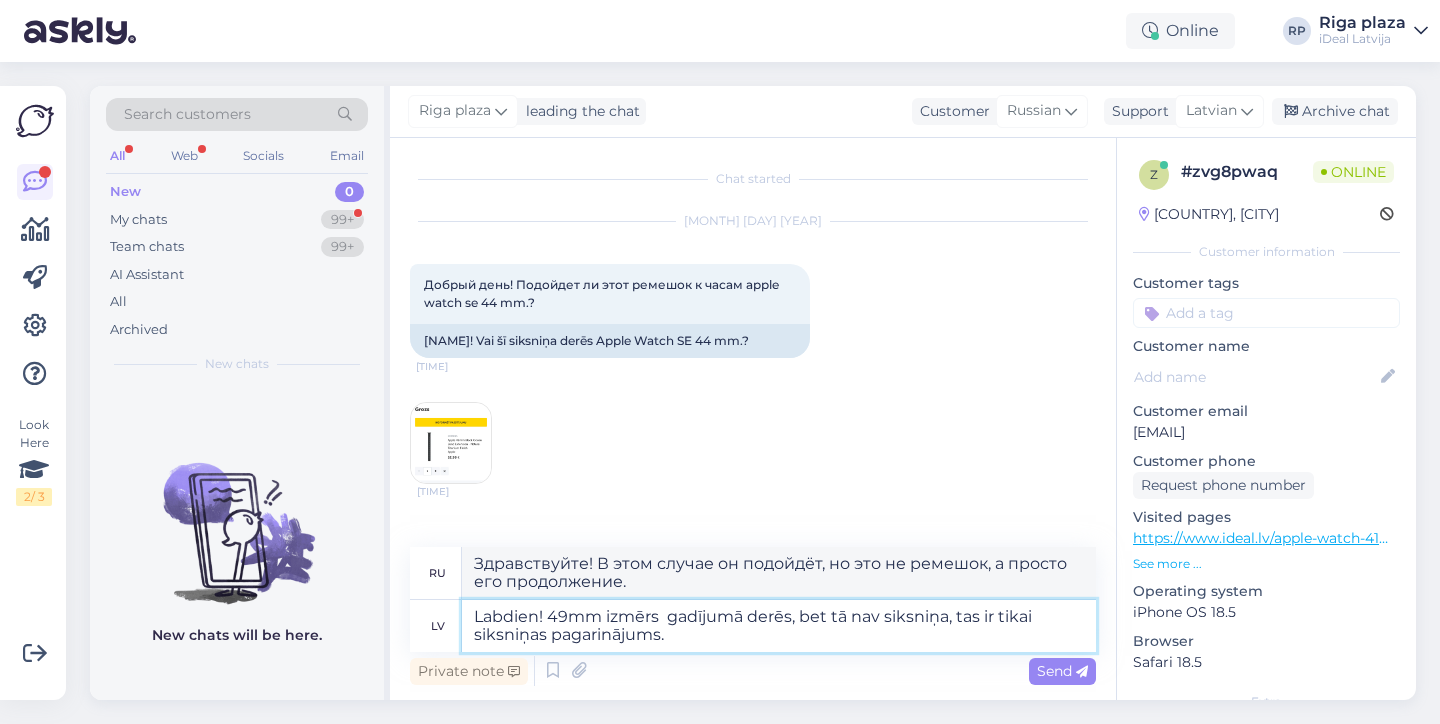 type on "Labdien! 49mm izmērs gadījumā derēs, bet tā nav siksniņa, tas ir tikai siksniņas pagarinājums." 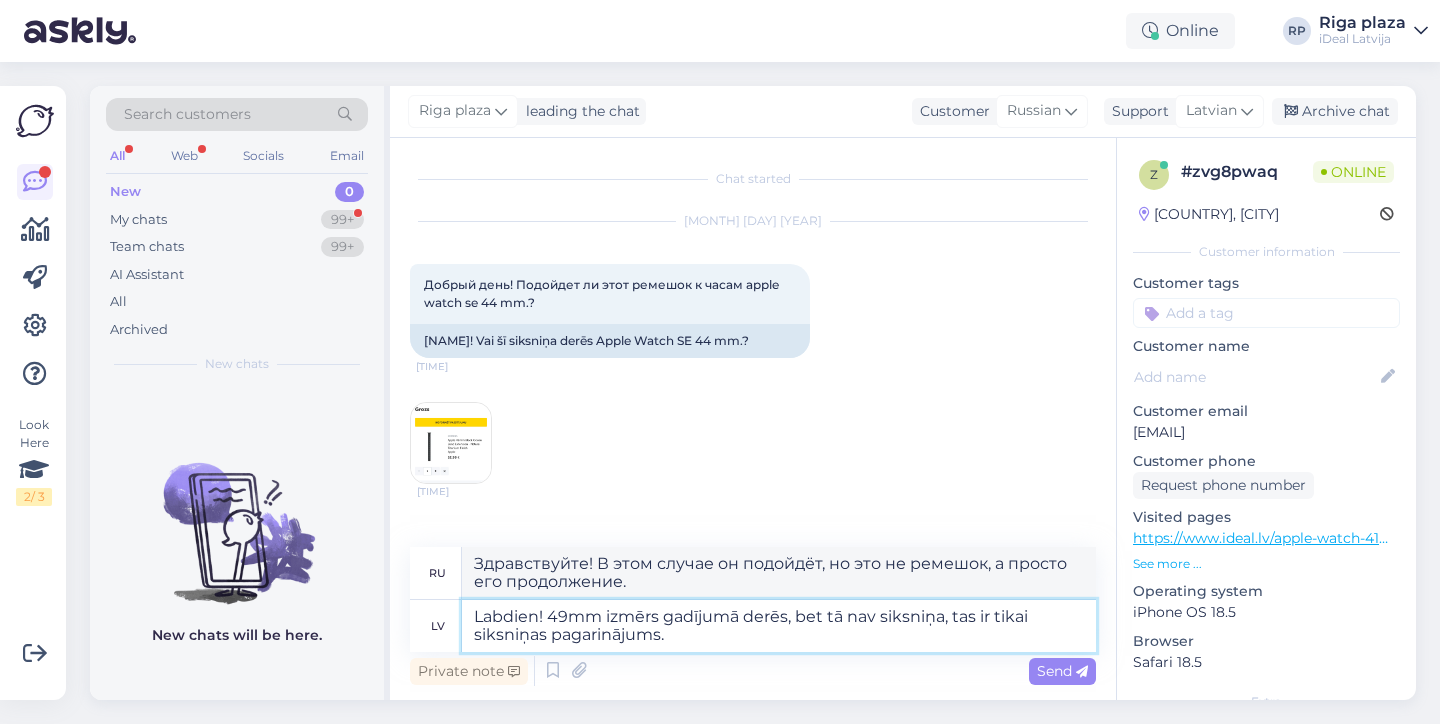 type on "Здравствуйте! Размер 49 мм подойдёт, но это не ремешок, а просто его продолжение." 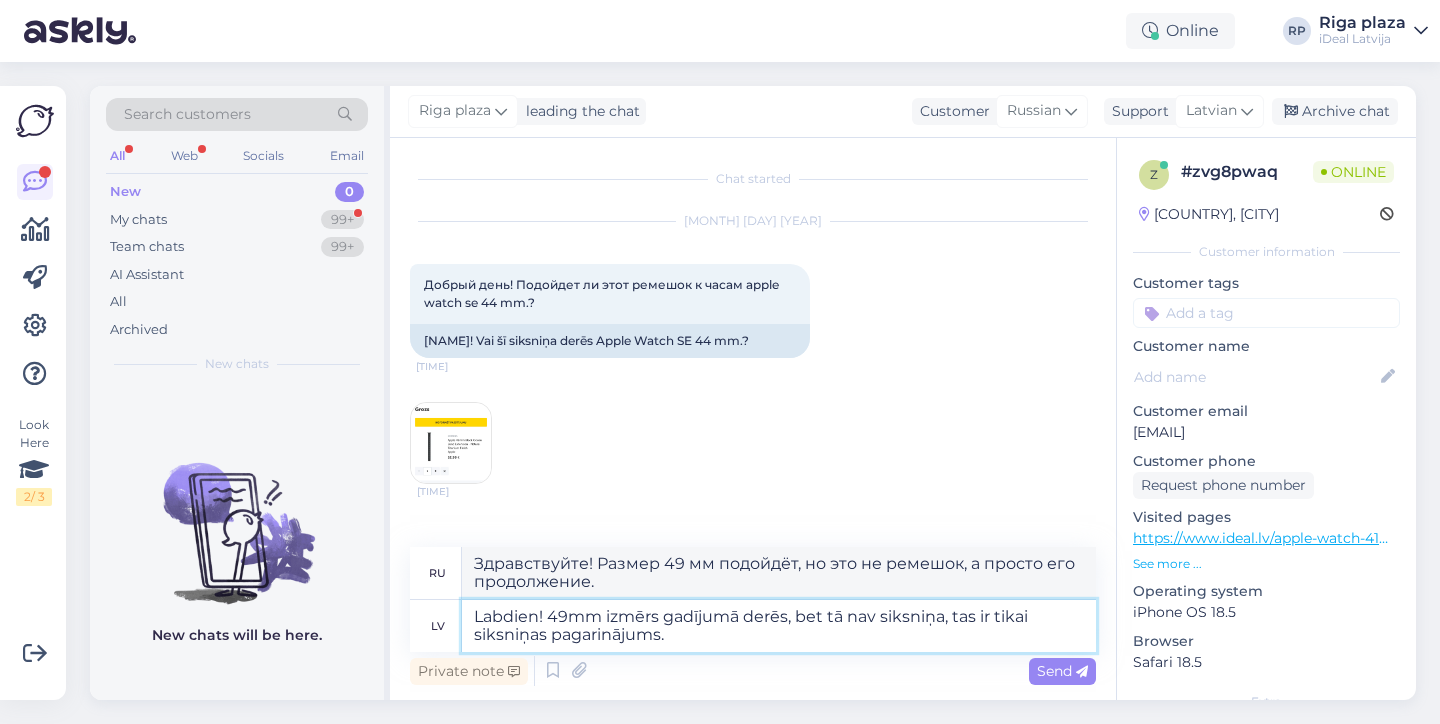 click on "Labdien! 49mm izmērs gadījumā derēs, bet tā nav siksniņa, tas ir tikai siksniņas pagarinājums." at bounding box center (779, 626) 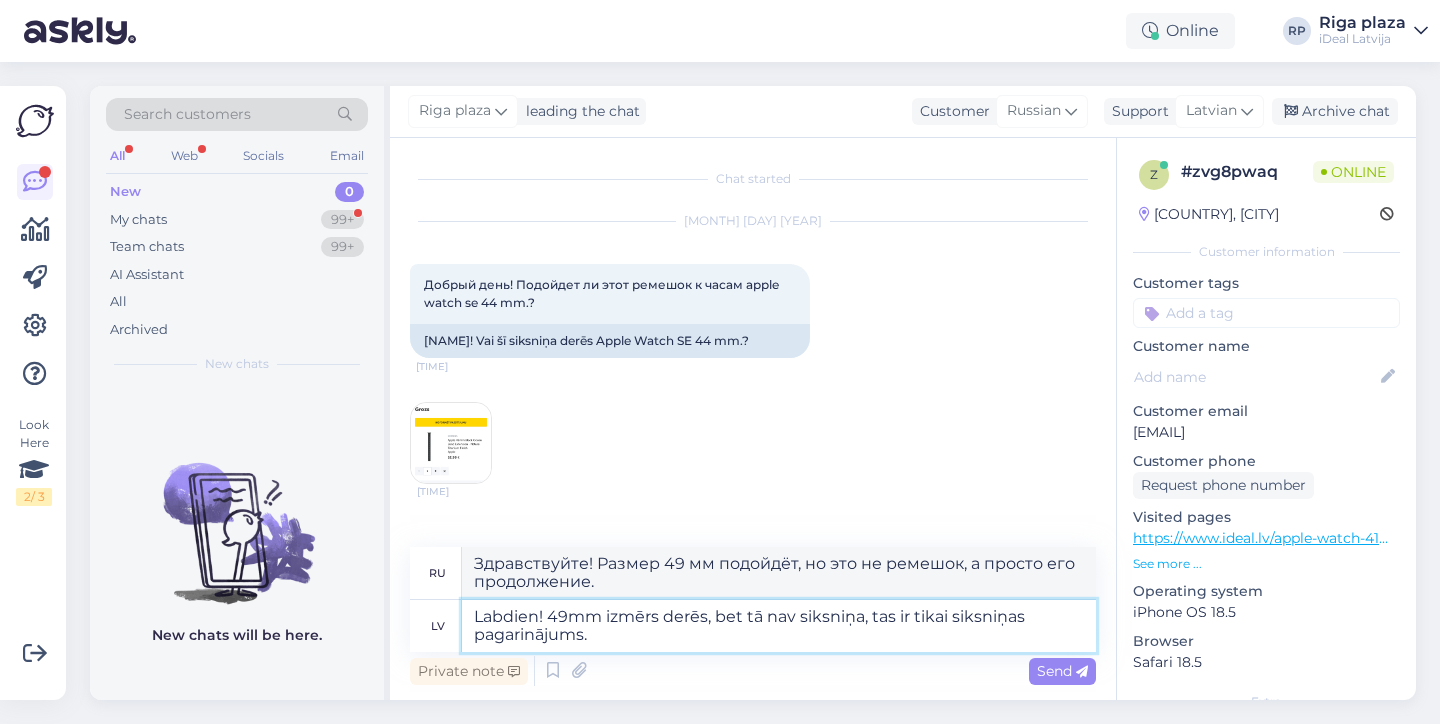 click on "Labdien! 49mm izmērs derēs, bet tā nav siksniņa, tas ir tikai siksniņas pagarinājums." at bounding box center [779, 626] 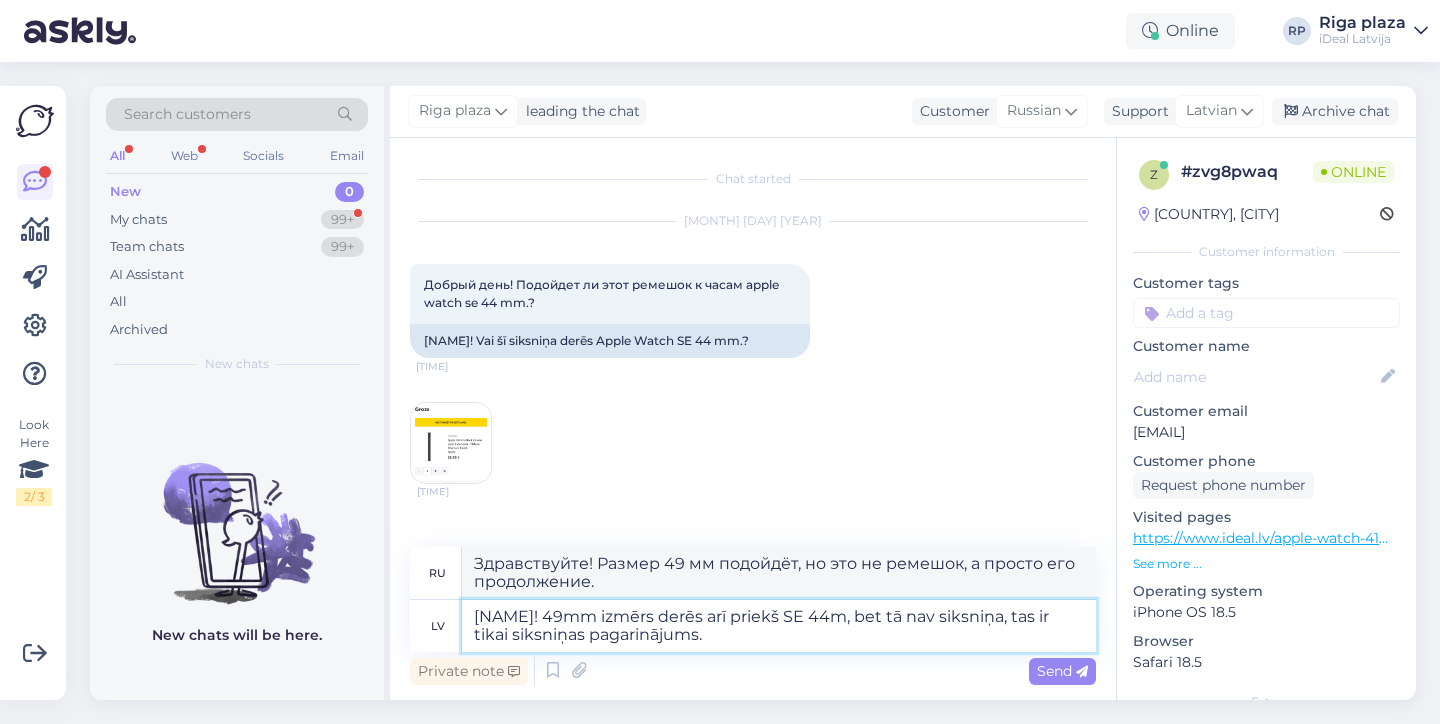 type on "Labdien! 49mm izmērs derēs arī priekš SE 44mm, bet tā nav siksniņa, tas ir tikai siksniņas pagarinājums." 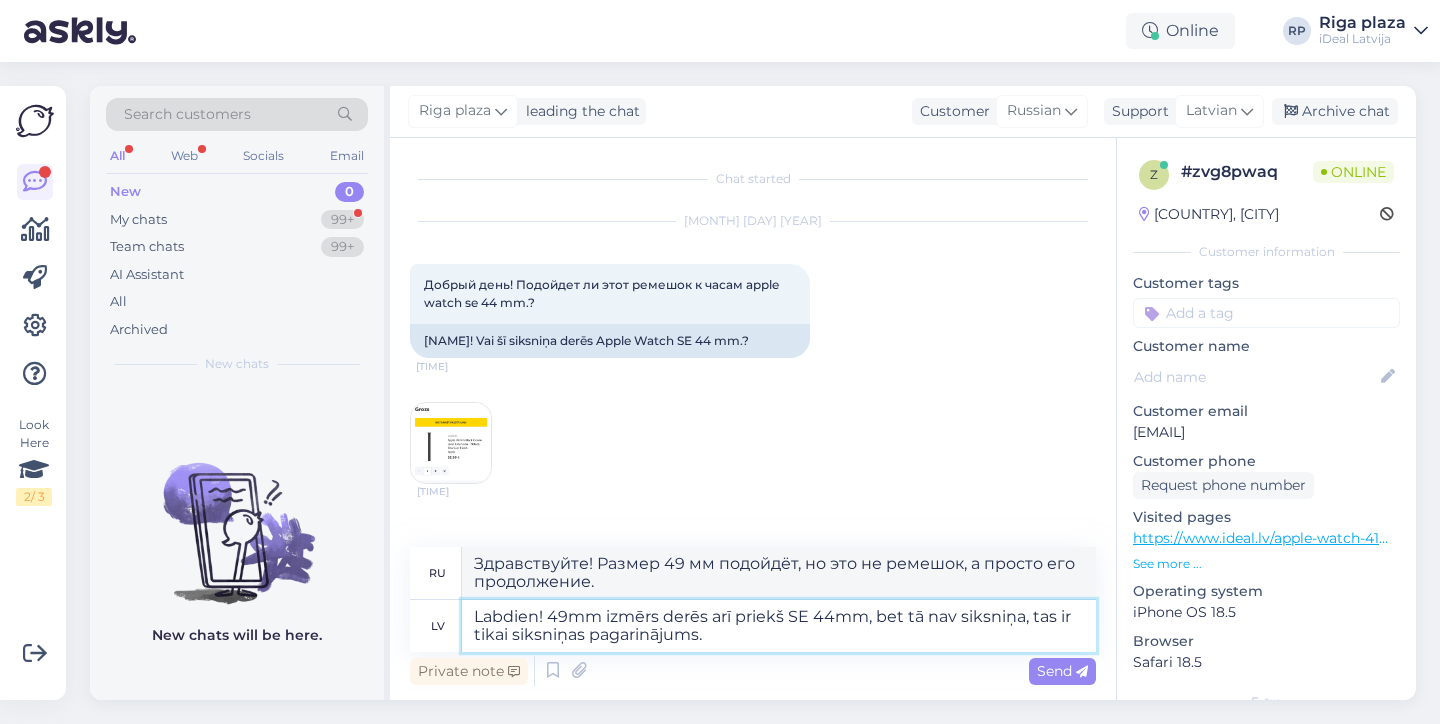 type on "Здравствуйте! Размер 49 мм также подойдёт к SE 44 мм, но это не ремешок, а просто его продолжение." 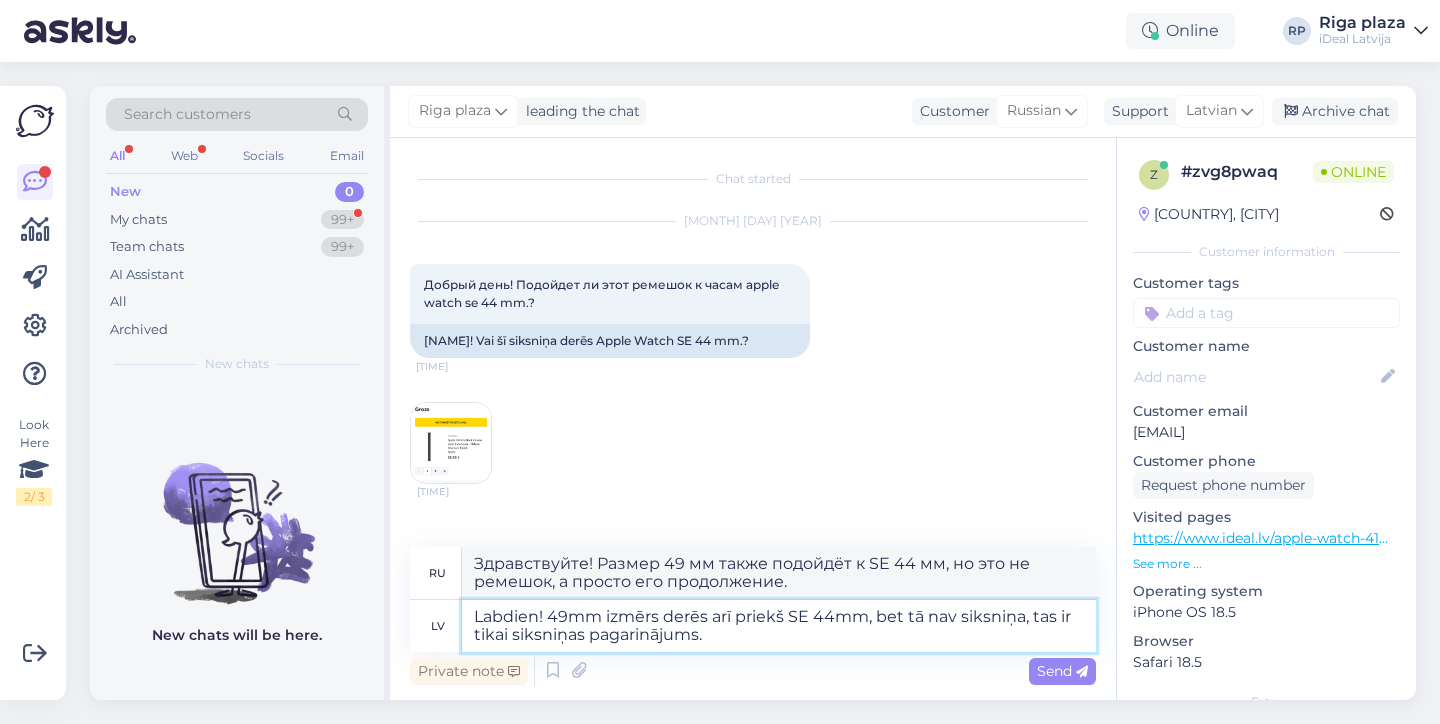 click on "Labdien! 49mm izmērs derēs arī priekš SE 44mm, bet tā nav siksniņa, tas ir tikai siksniņas pagarinājums." at bounding box center (779, 626) 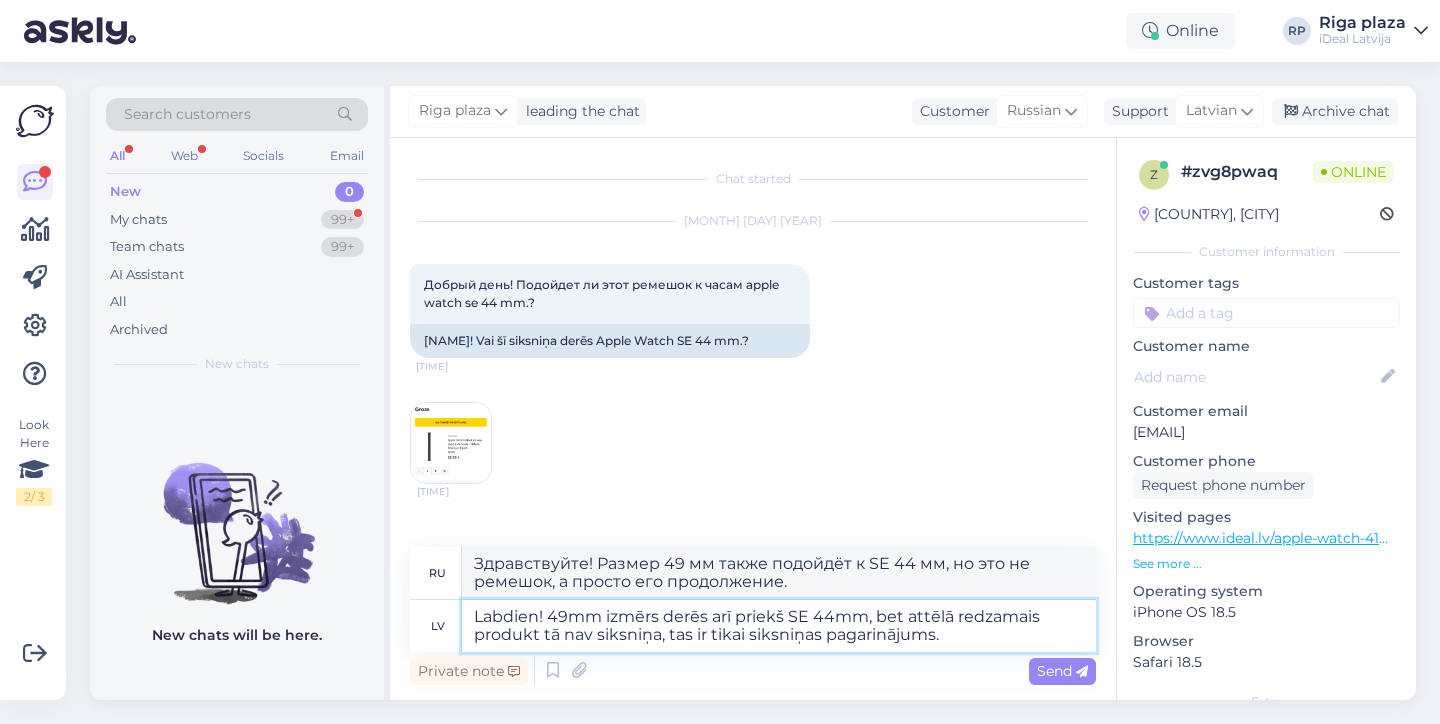 type on "Labdien! 49mm izmērs derēs arī priekš SE 44mm, bet attēlā redzamais produkts tā nav siksniņa, tas ir tikai siksniņas pagarinājums." 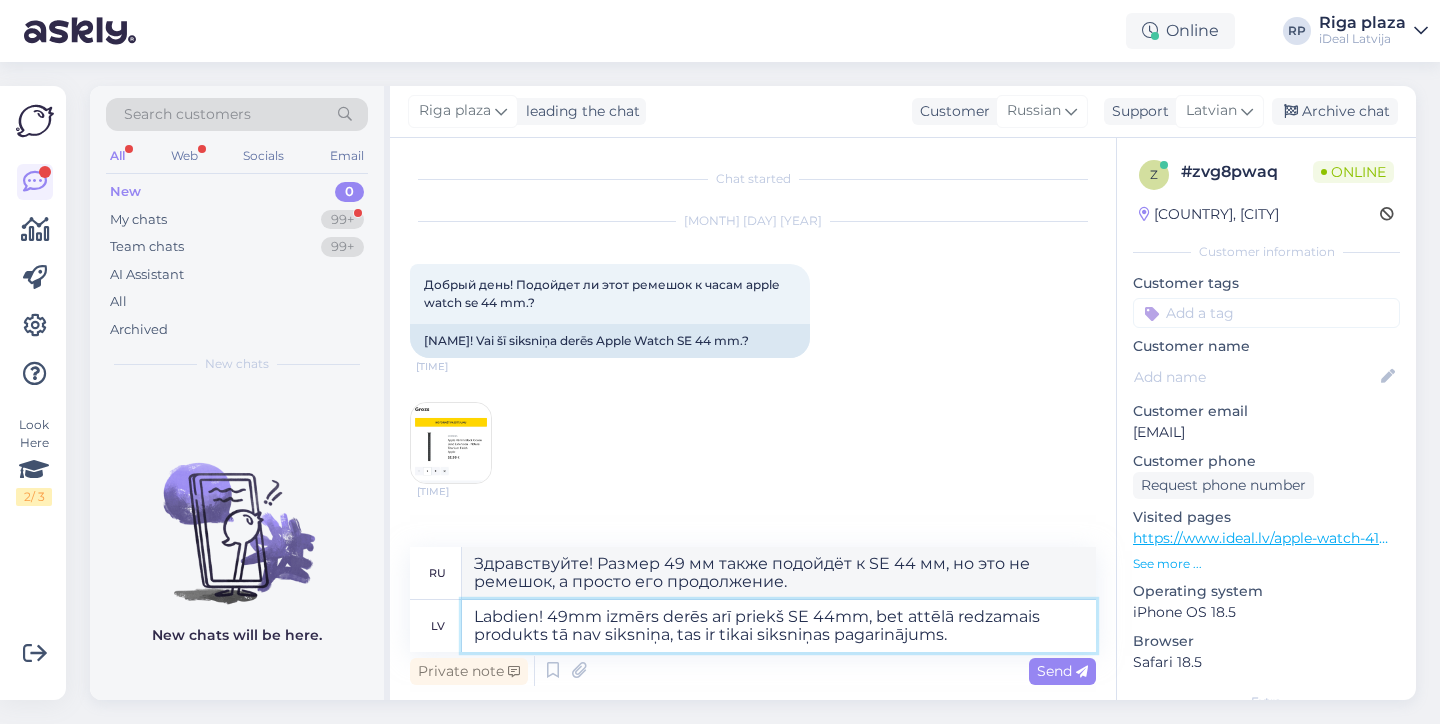 type on "Здравствуйте! Размер 49 мм также подойдёт к SE 44 мм, но на фотографии изображён не ремешок, а просто удлинитель." 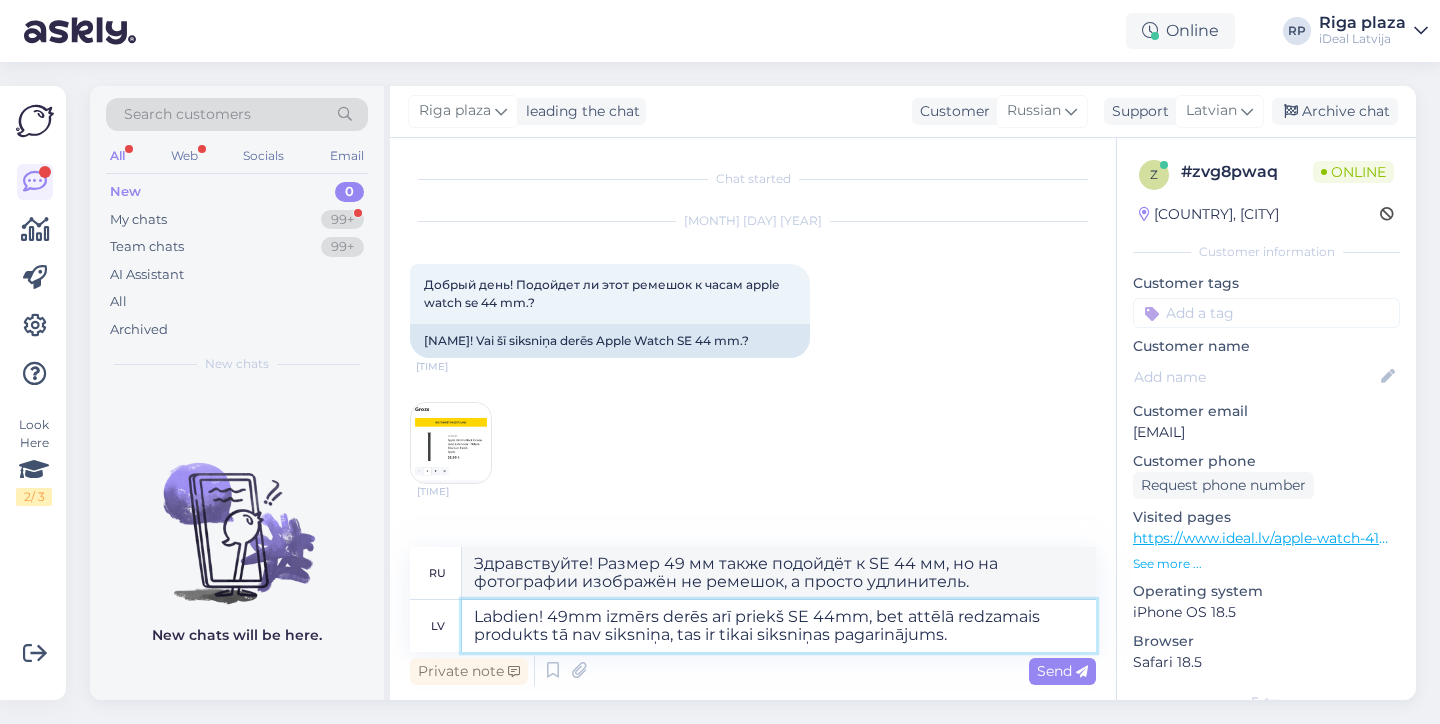 click on "Labdien! 49mm izmērs derēs arī priekš SE 44mm, bet attēlā redzamais produkts tā nav siksniņa, tas ir tikai siksniņas pagarinājums." at bounding box center (779, 626) 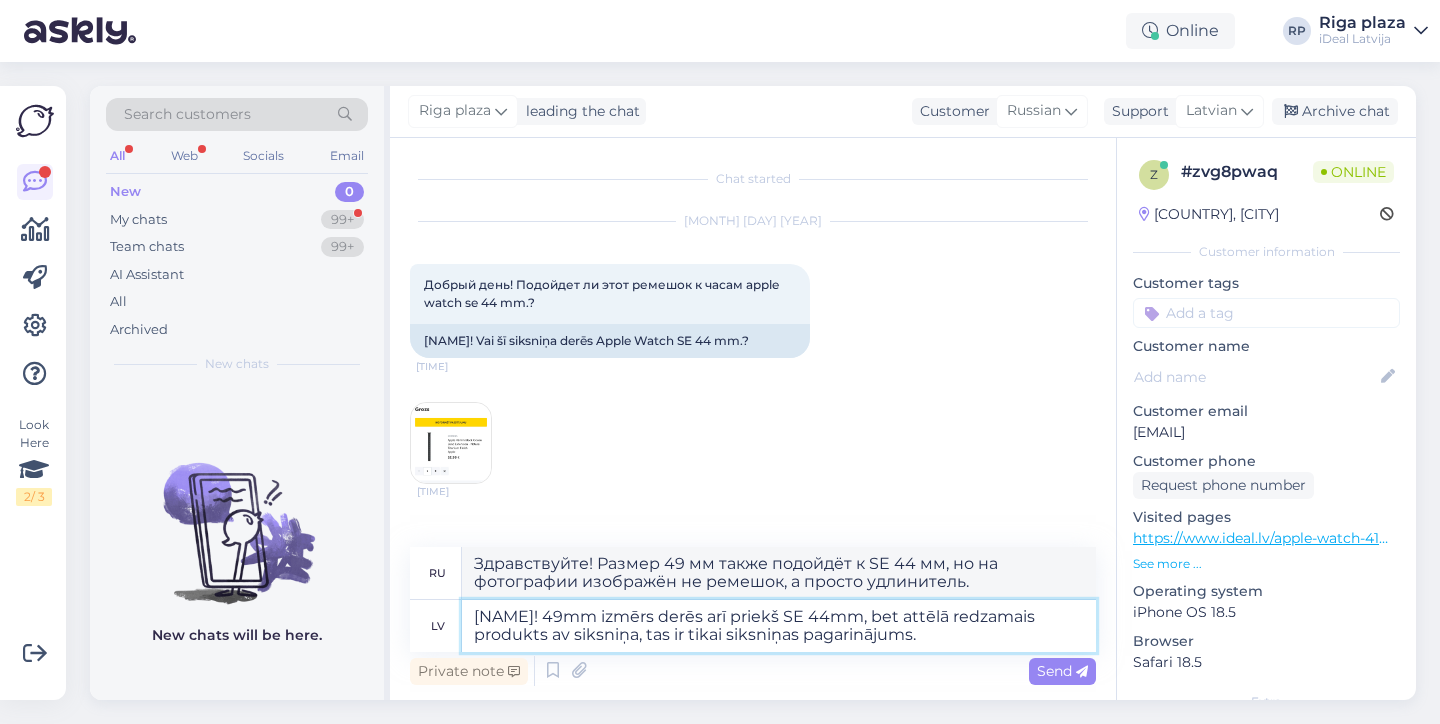 type on "[NAME]! 49mm izmērs derēs arī priekš SE 44mm, bet attēlā redzamais produkts nav siksniņa, tas ir tikai siksniņas pagarinājums." 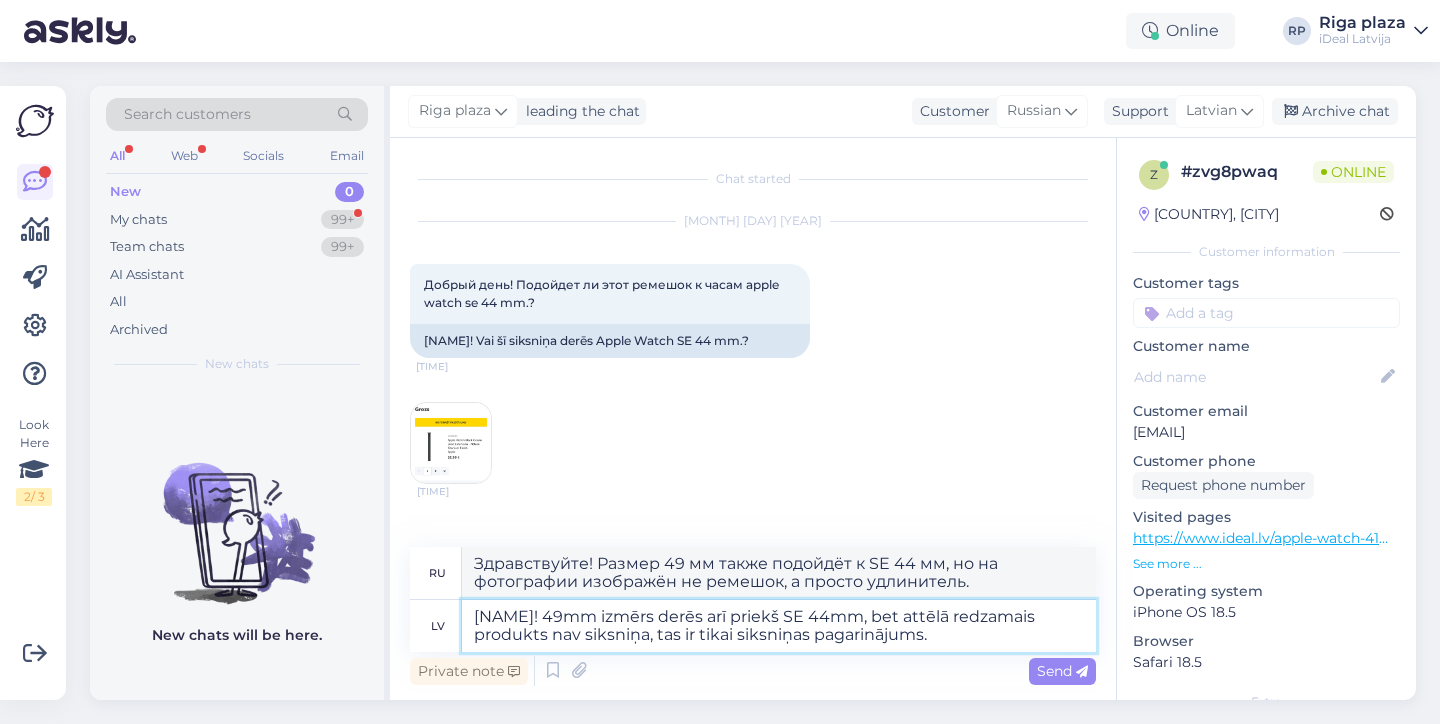 click on "[NAME]! 49mm izmērs derēs arī priekš SE 44mm, bet attēlā redzamais produkts nav siksniņa, tas ir tikai siksniņas pagarinājums." at bounding box center (779, 626) 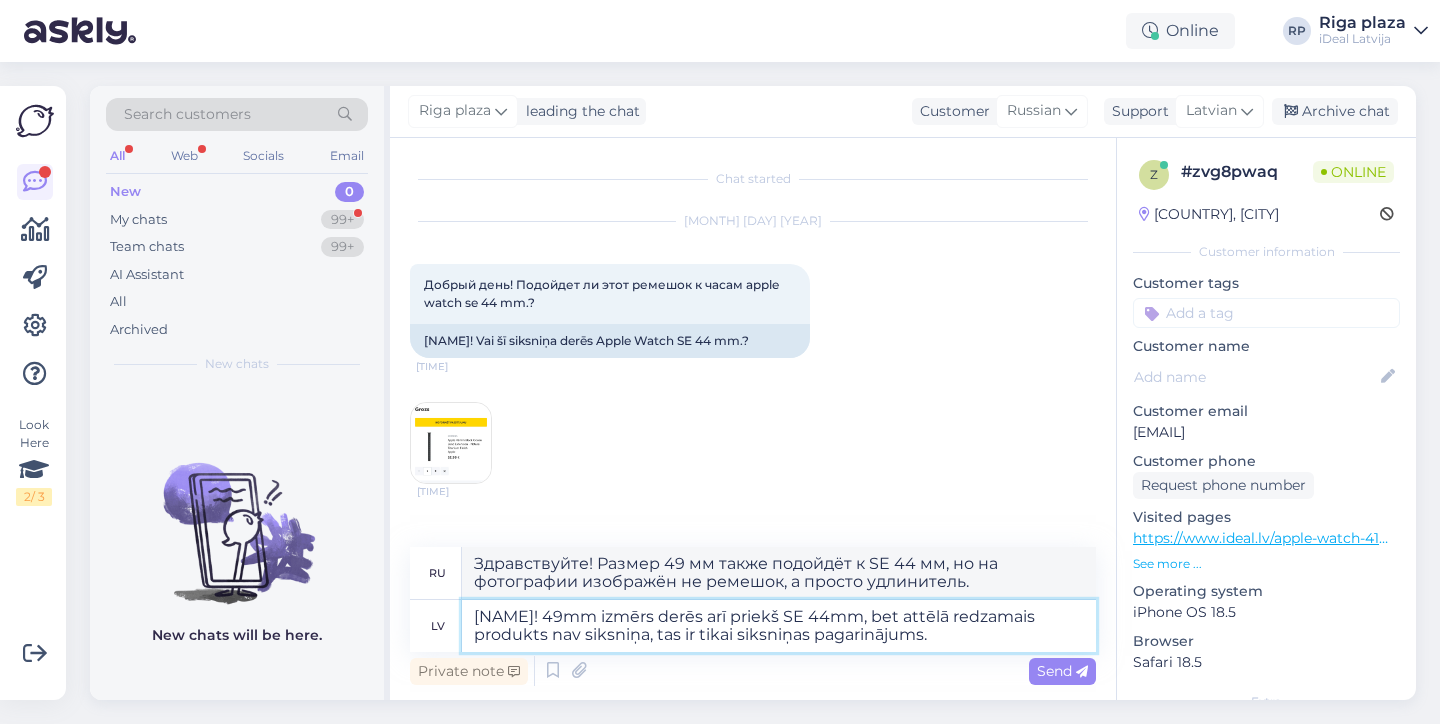 type 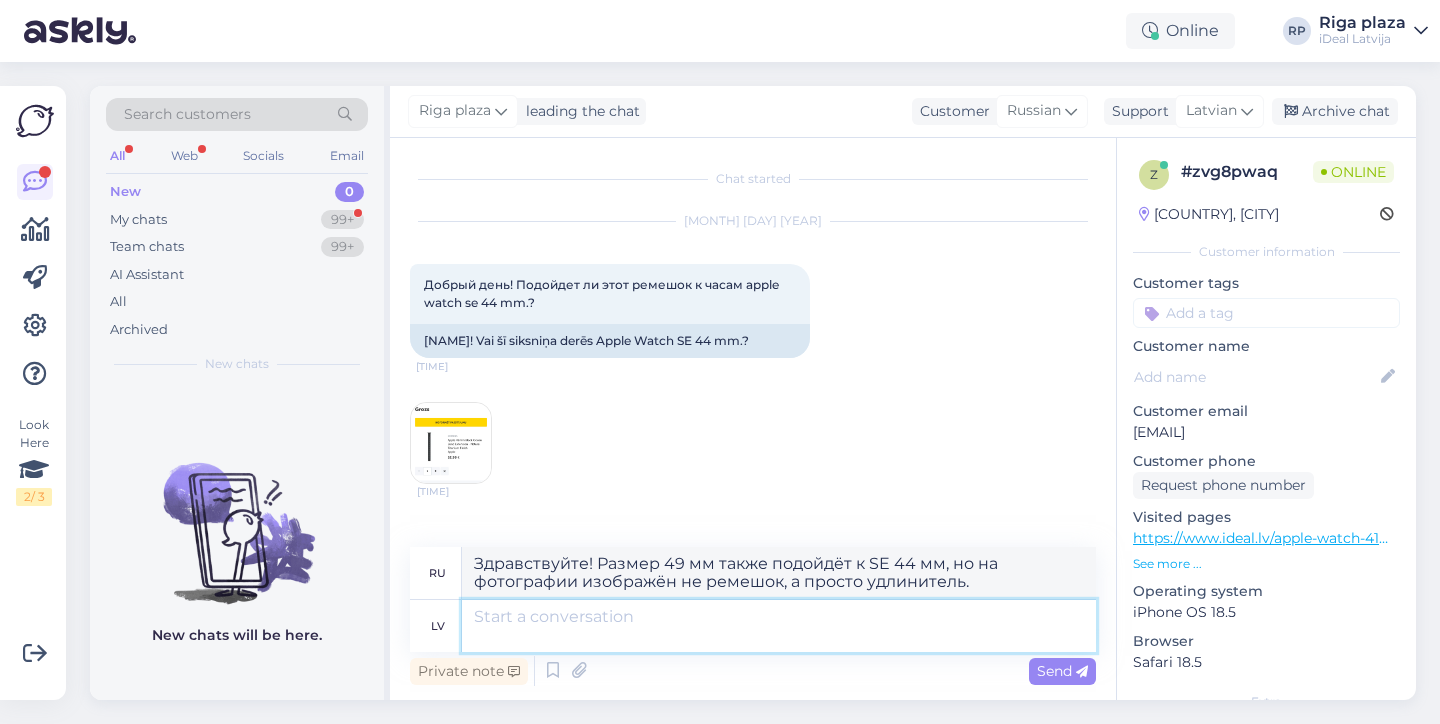 type 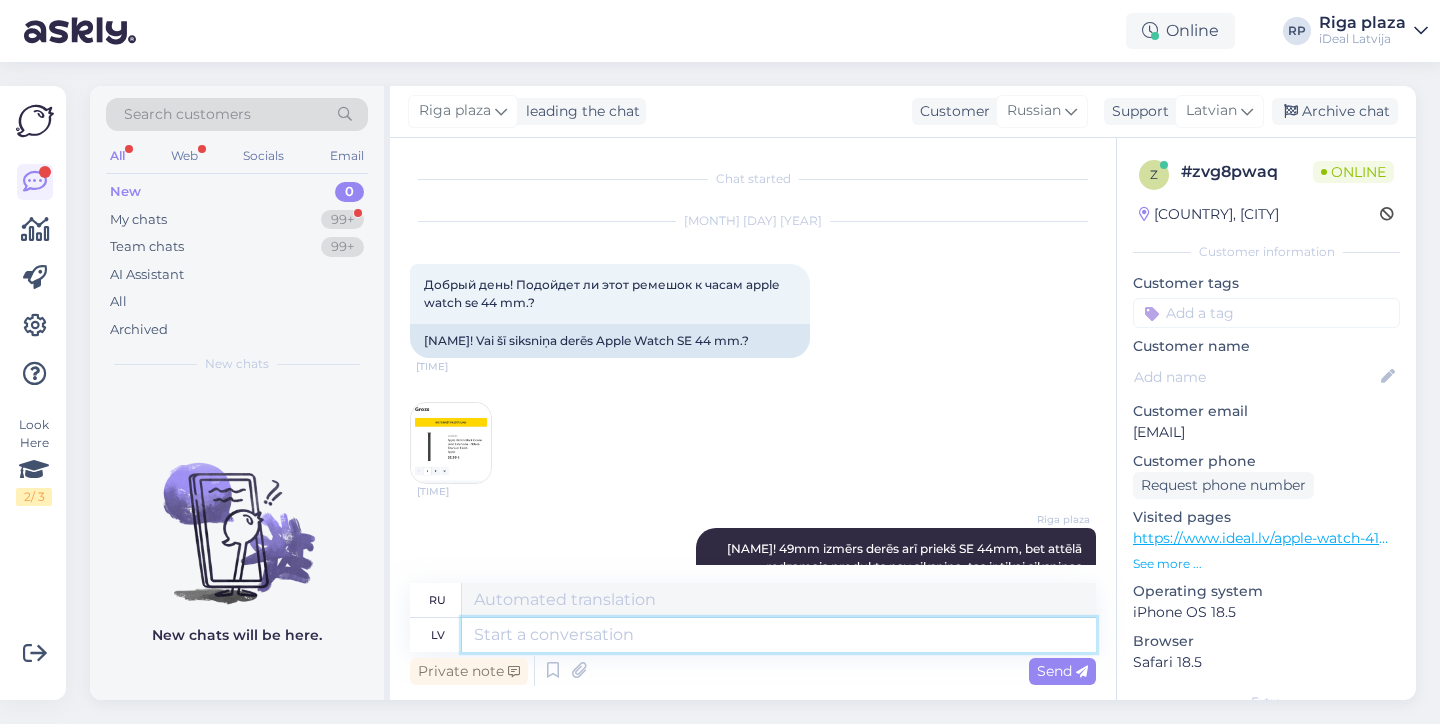scroll, scrollTop: 133, scrollLeft: 0, axis: vertical 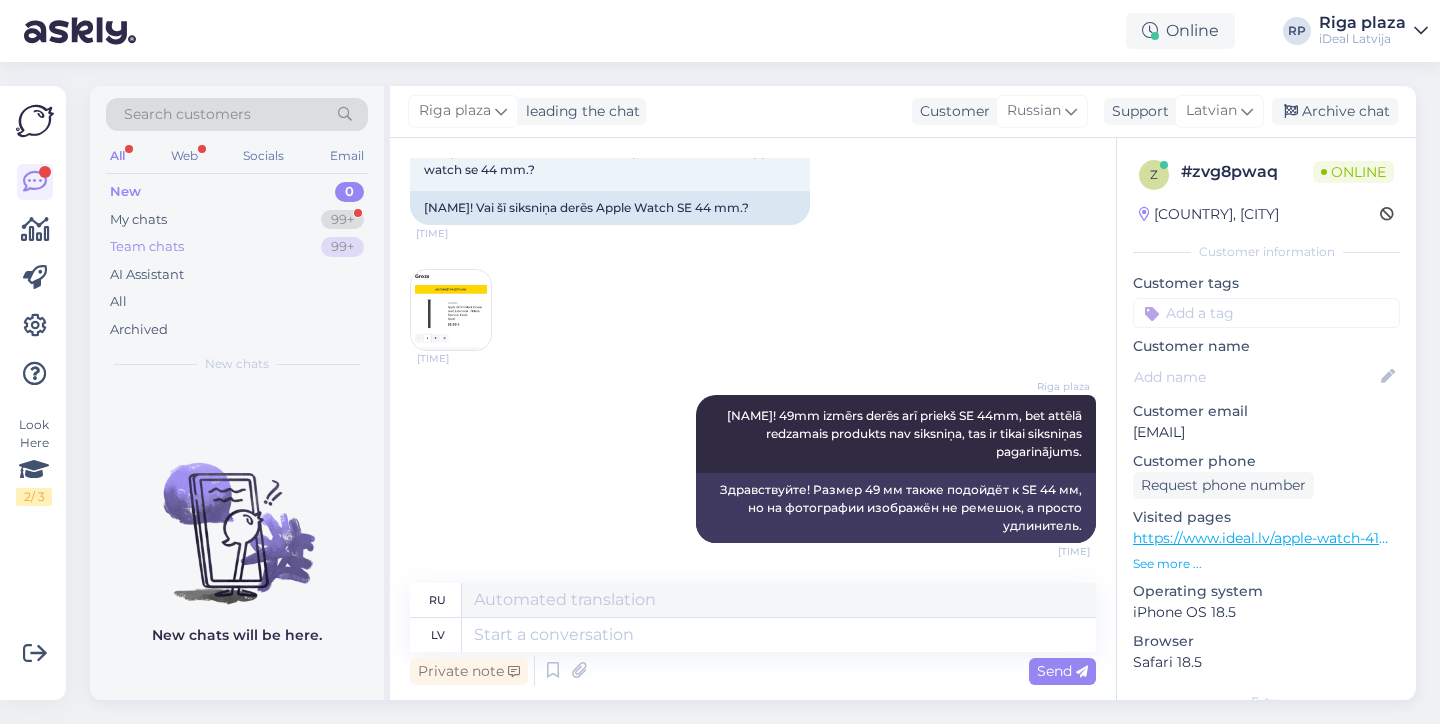 click on "Team chats 99+" at bounding box center (237, 247) 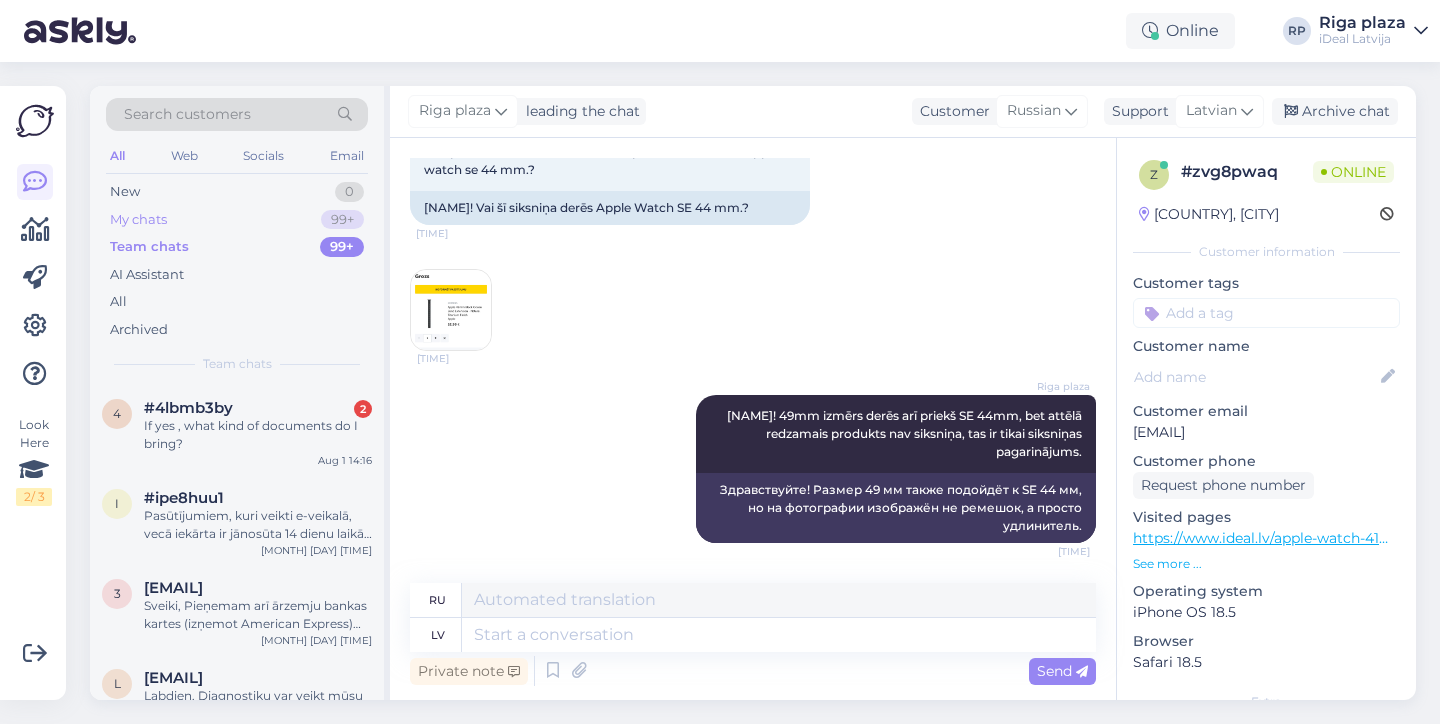 click on "My chats 99+" at bounding box center (237, 220) 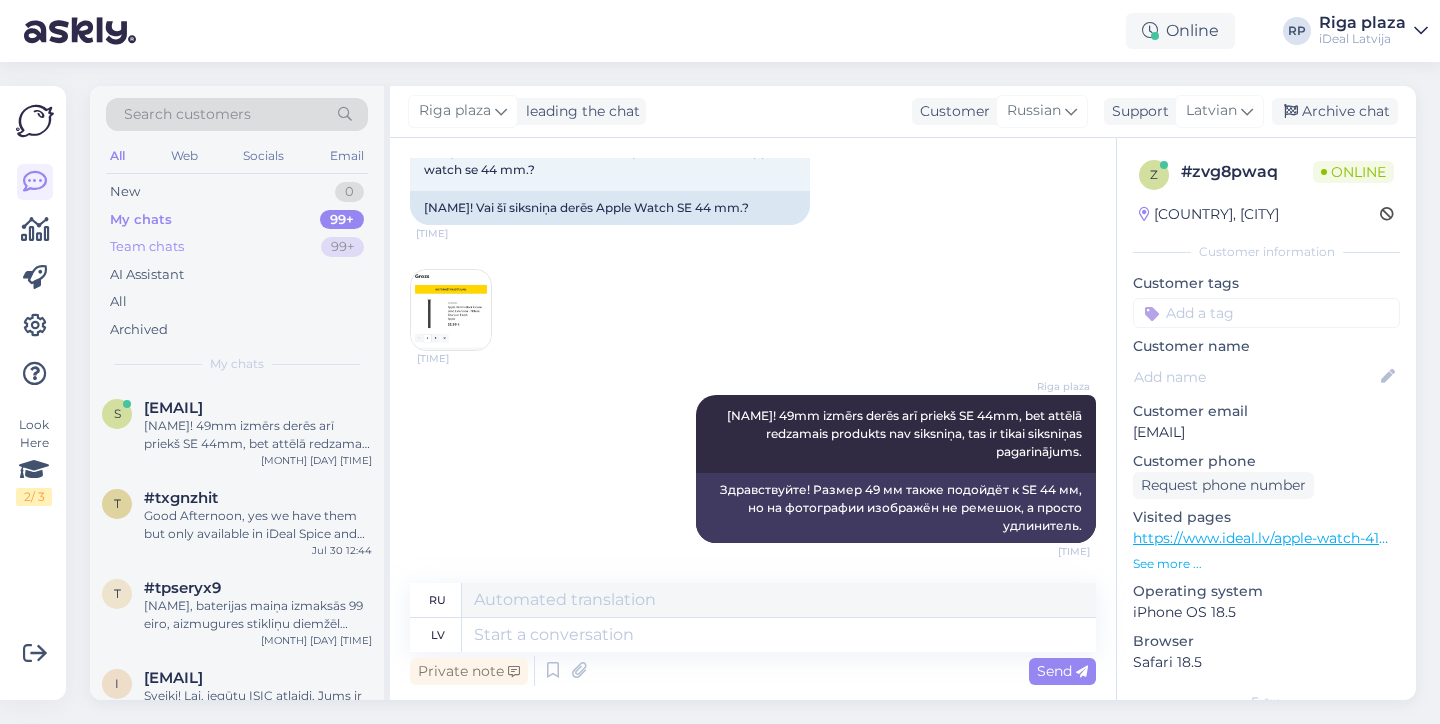click on "Team chats 99+" at bounding box center [237, 247] 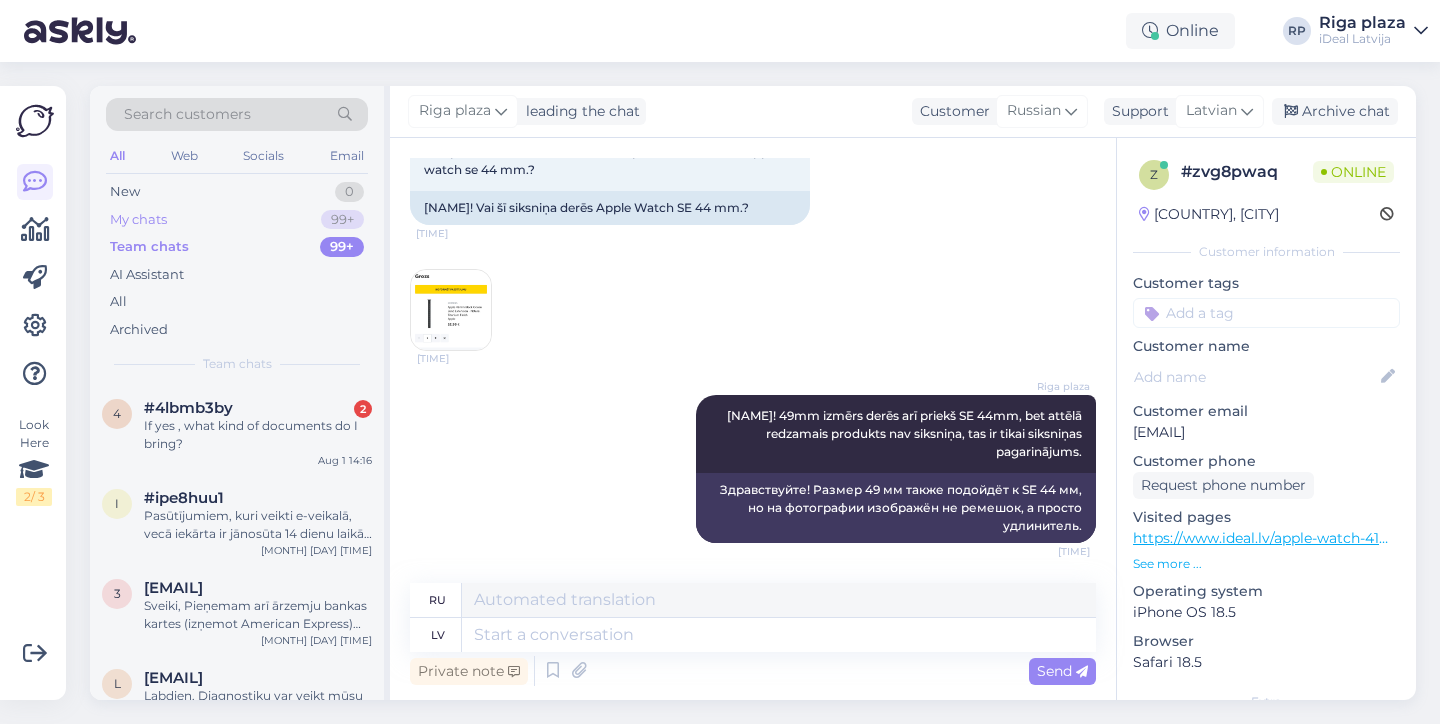 click on "My chats 99+" at bounding box center [237, 220] 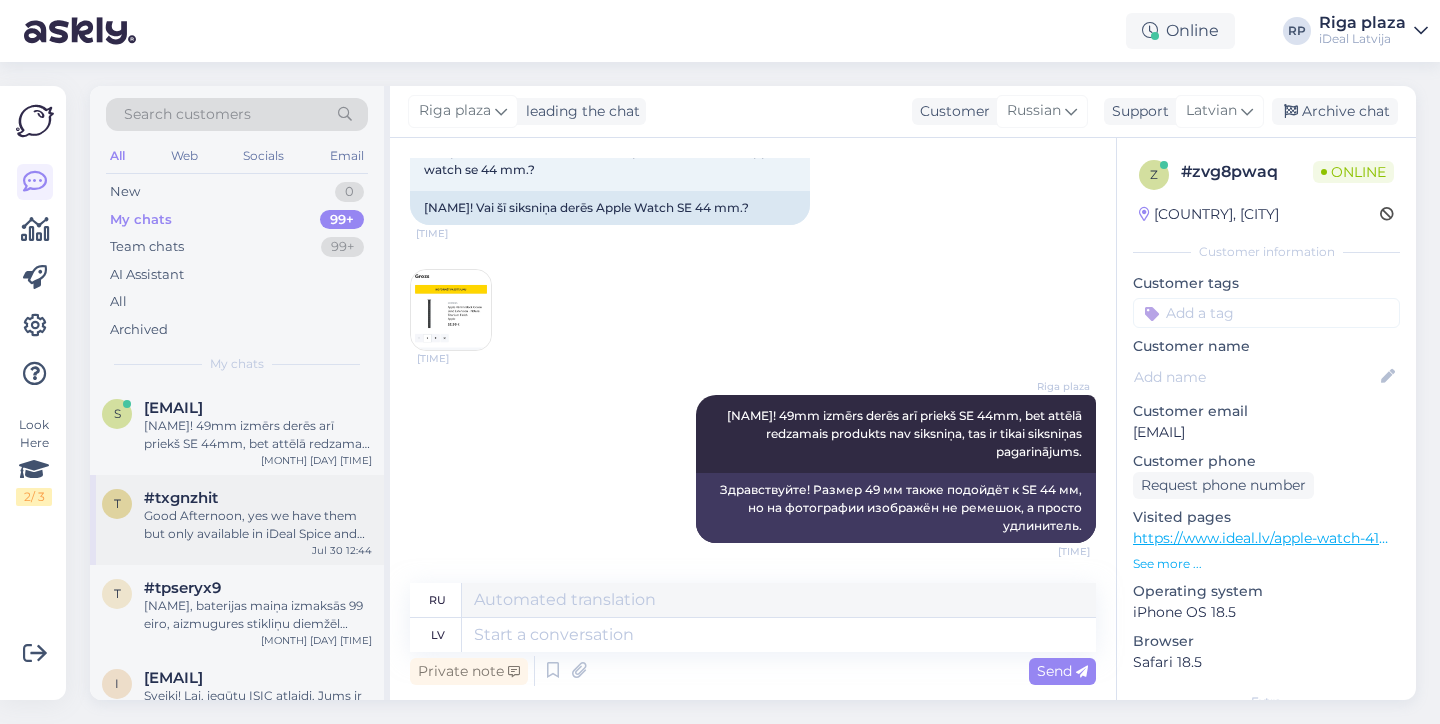 scroll, scrollTop: 0, scrollLeft: 0, axis: both 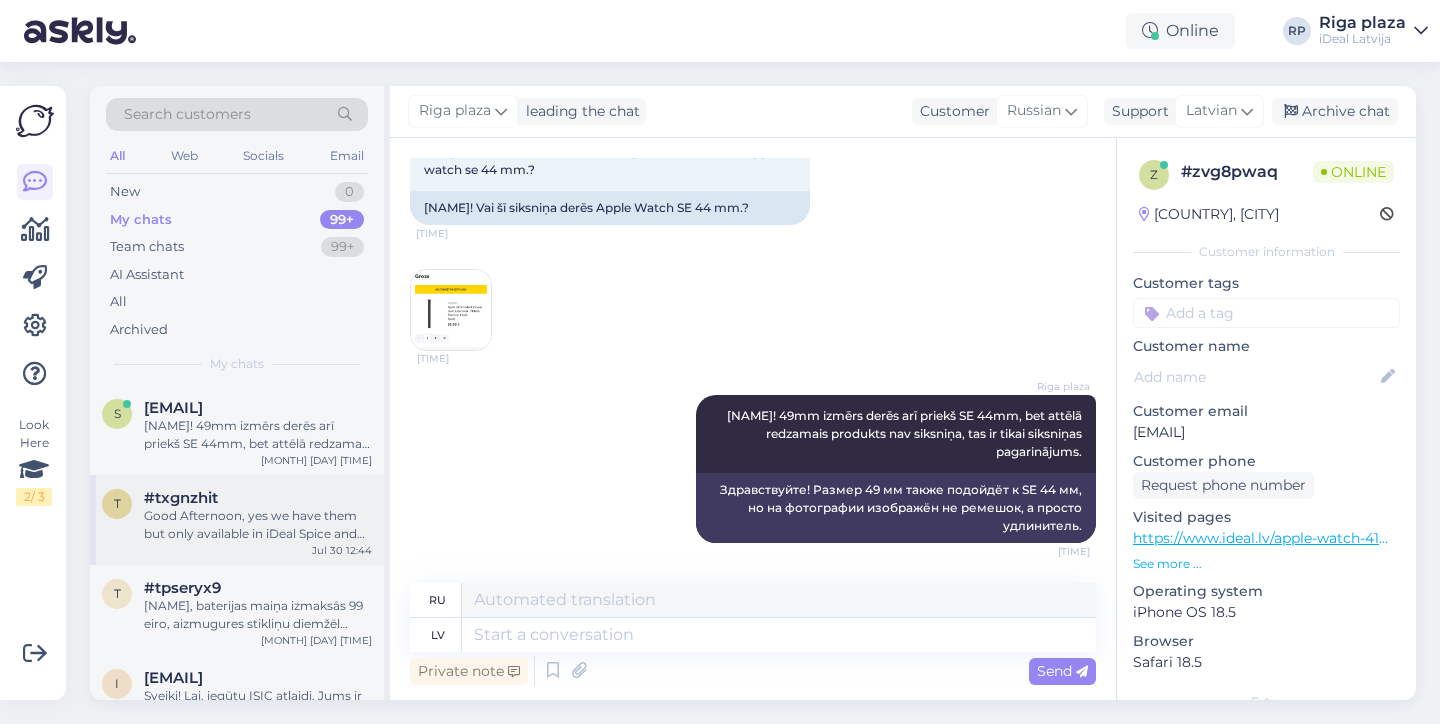 click on "Good Afternoon, yes we have them but only available in iDeal Spice and iDeal Daugavpils. The price for them is 179 euro." at bounding box center (258, 525) 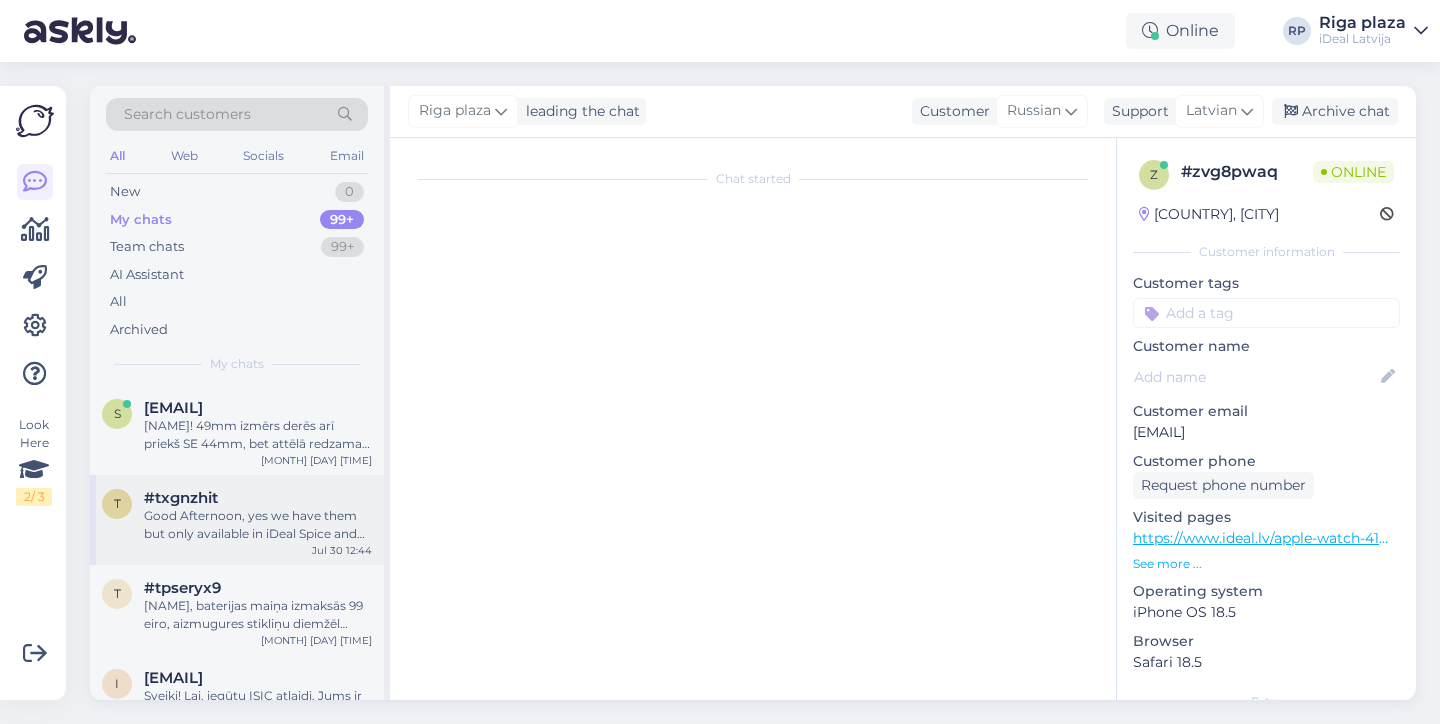 scroll, scrollTop: 0, scrollLeft: 0, axis: both 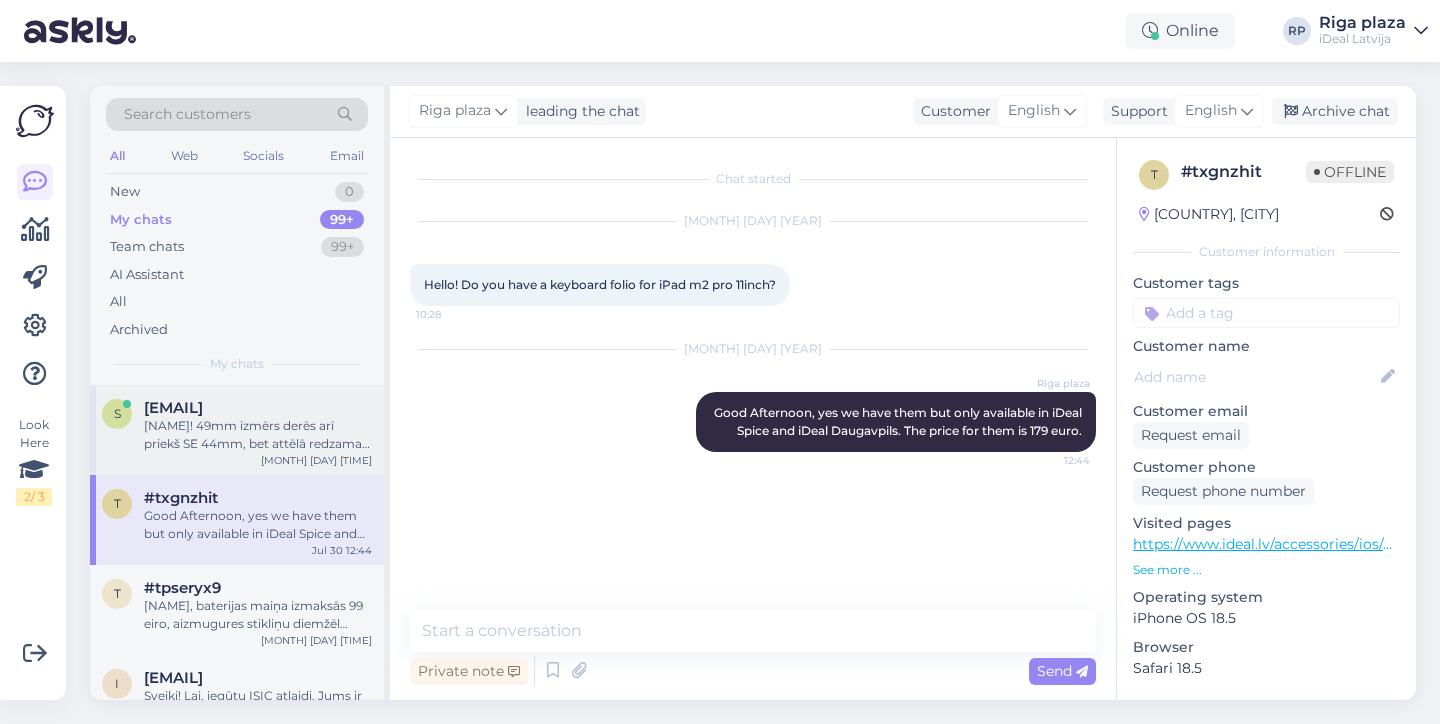 click on "[NAME]! 49mm izmērs derēs arī priekš SE 44mm, bet attēlā redzamais produkts nav siksniņa, tas ir tikai siksniņas pagarinājums." at bounding box center (258, 435) 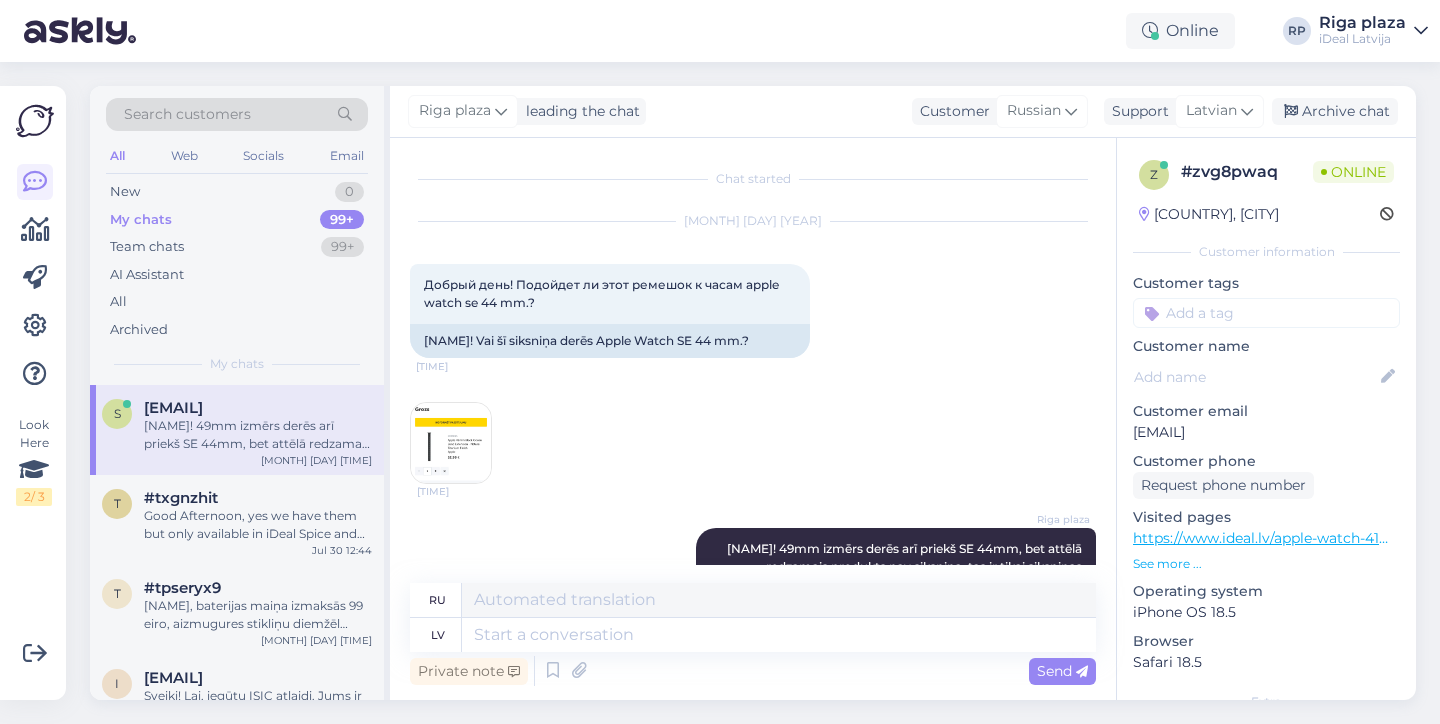 scroll, scrollTop: 133, scrollLeft: 0, axis: vertical 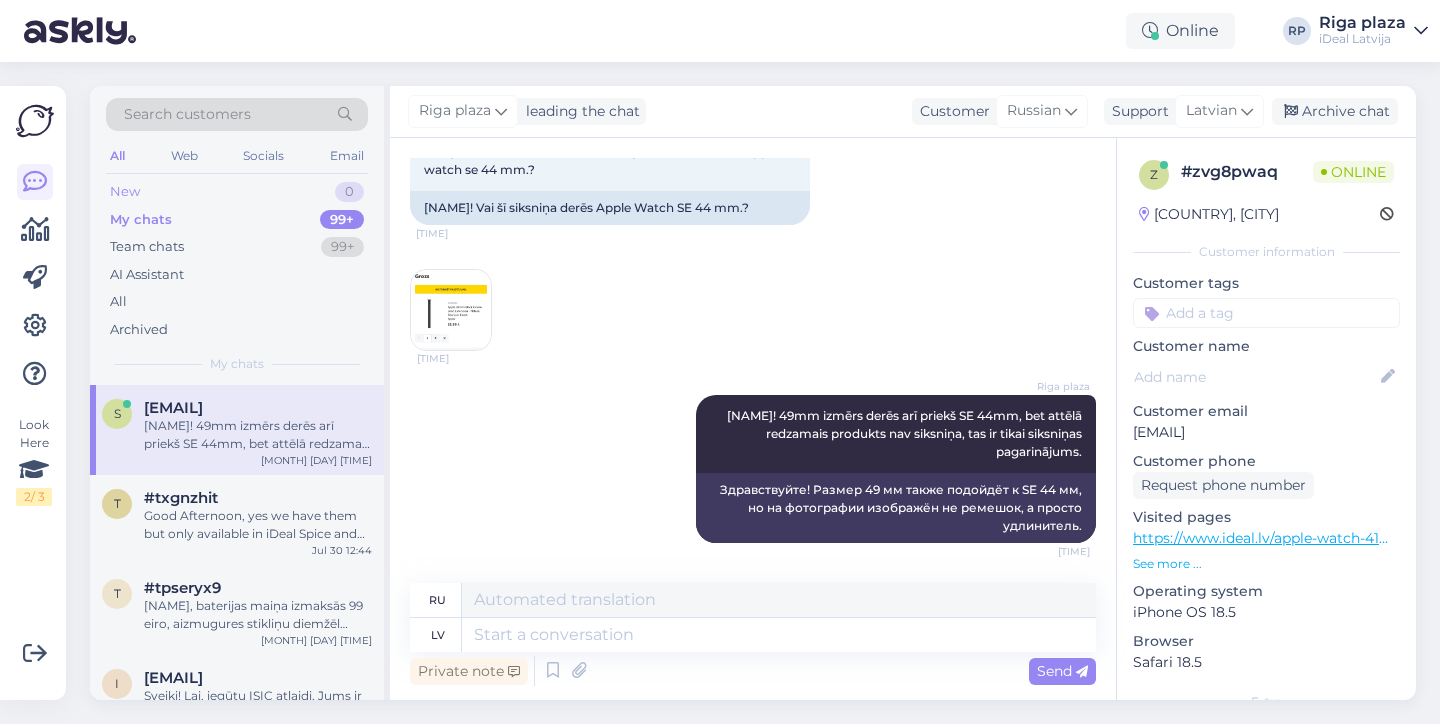 click on "New 0" at bounding box center (237, 192) 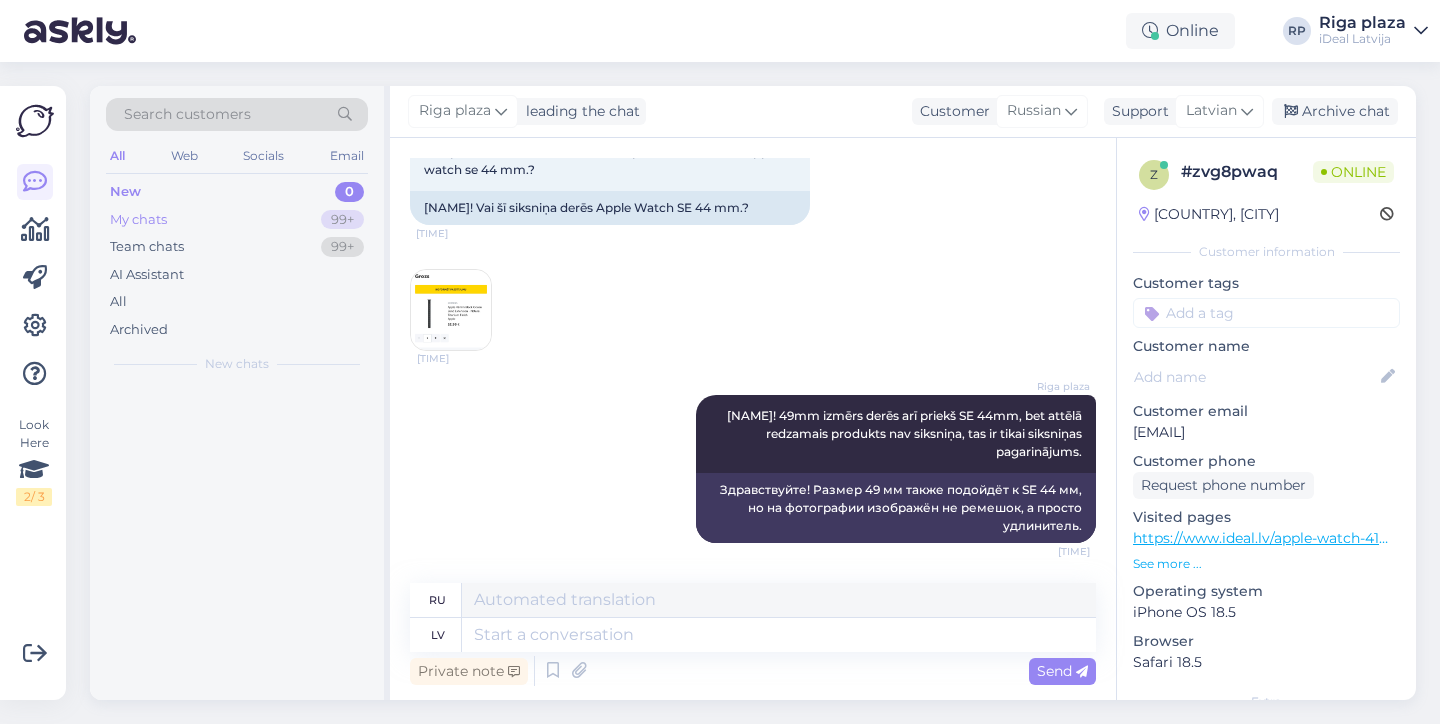 click on "My chats 99+" at bounding box center [237, 220] 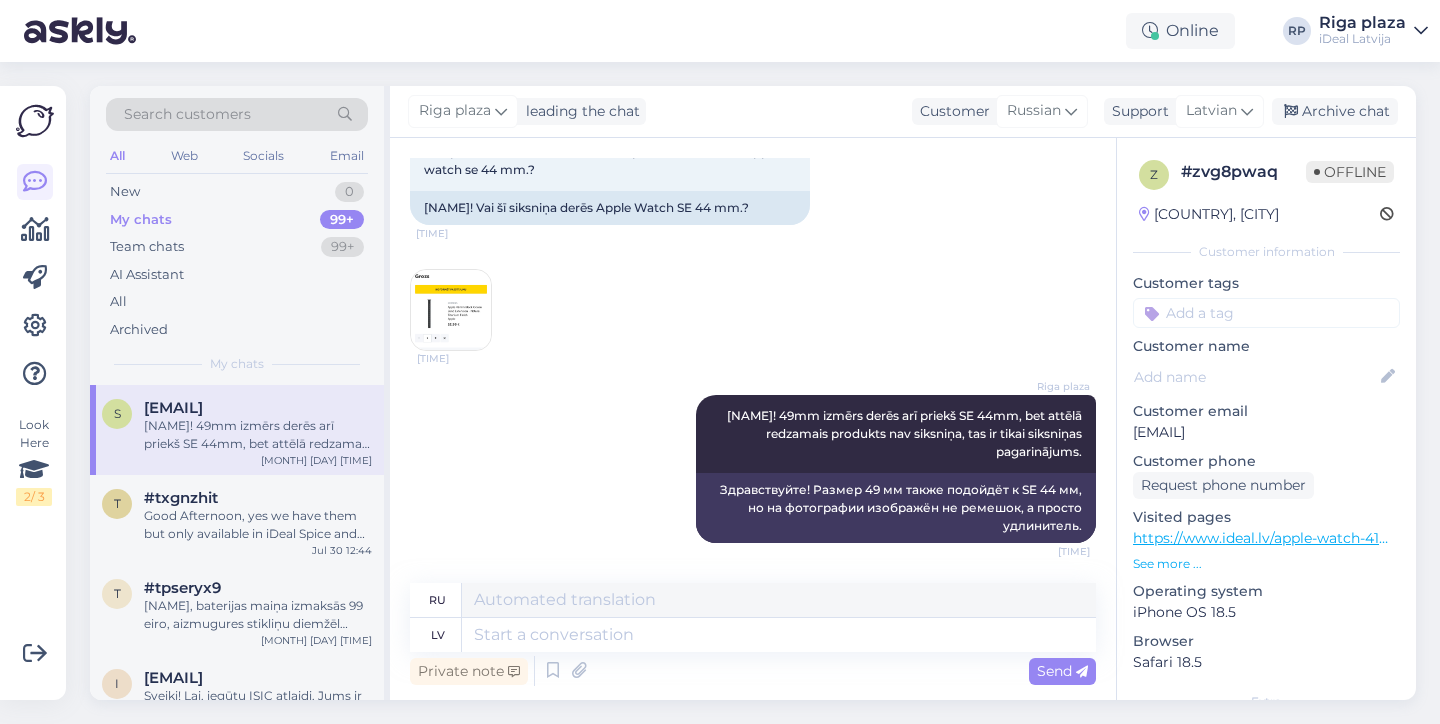 click on "[MONTH] [DAY] [YEAR] Добрый день! Подойдет ли этот ремешок к часам apple watch se 44 mm.? [TIME]  Labdien! Vai šī siksniņa derēs Apple Watch SE 44 mm.? [TIME]" at bounding box center [753, 220] 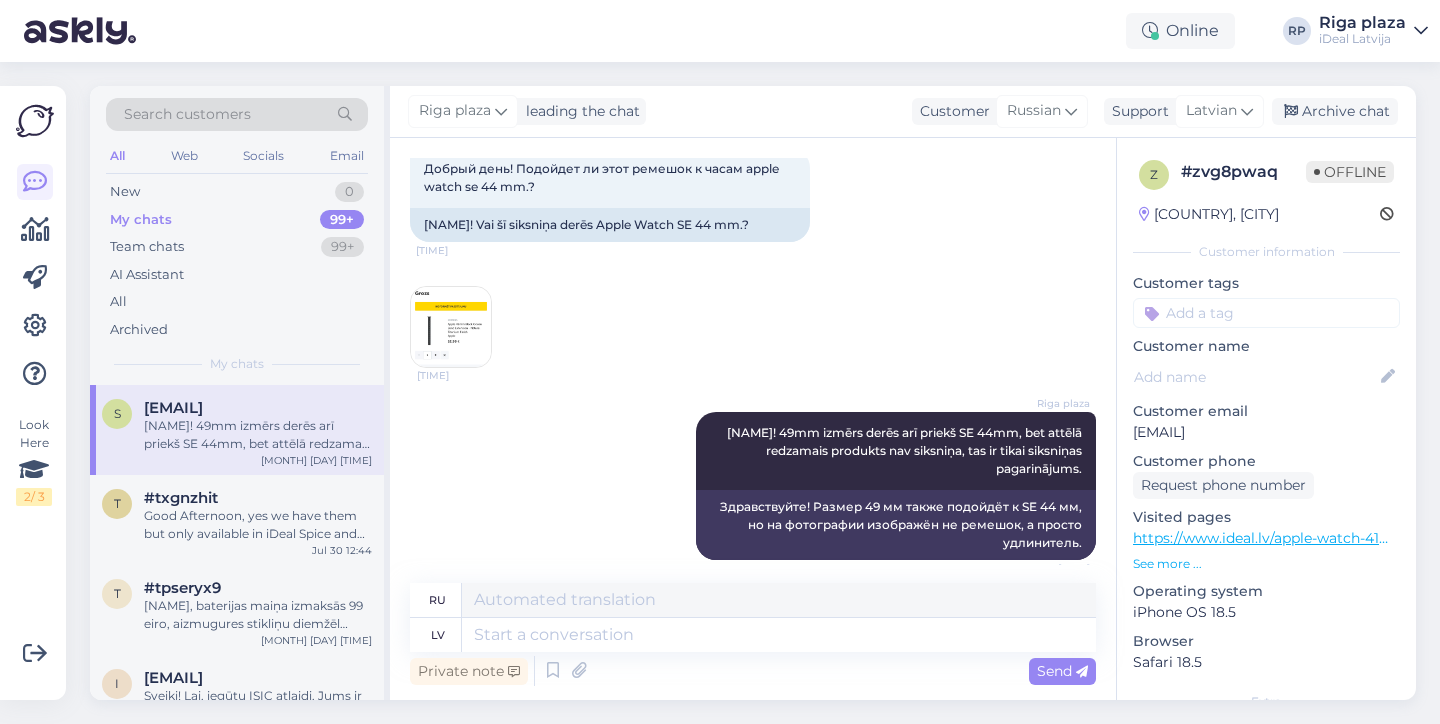 scroll, scrollTop: 117, scrollLeft: 0, axis: vertical 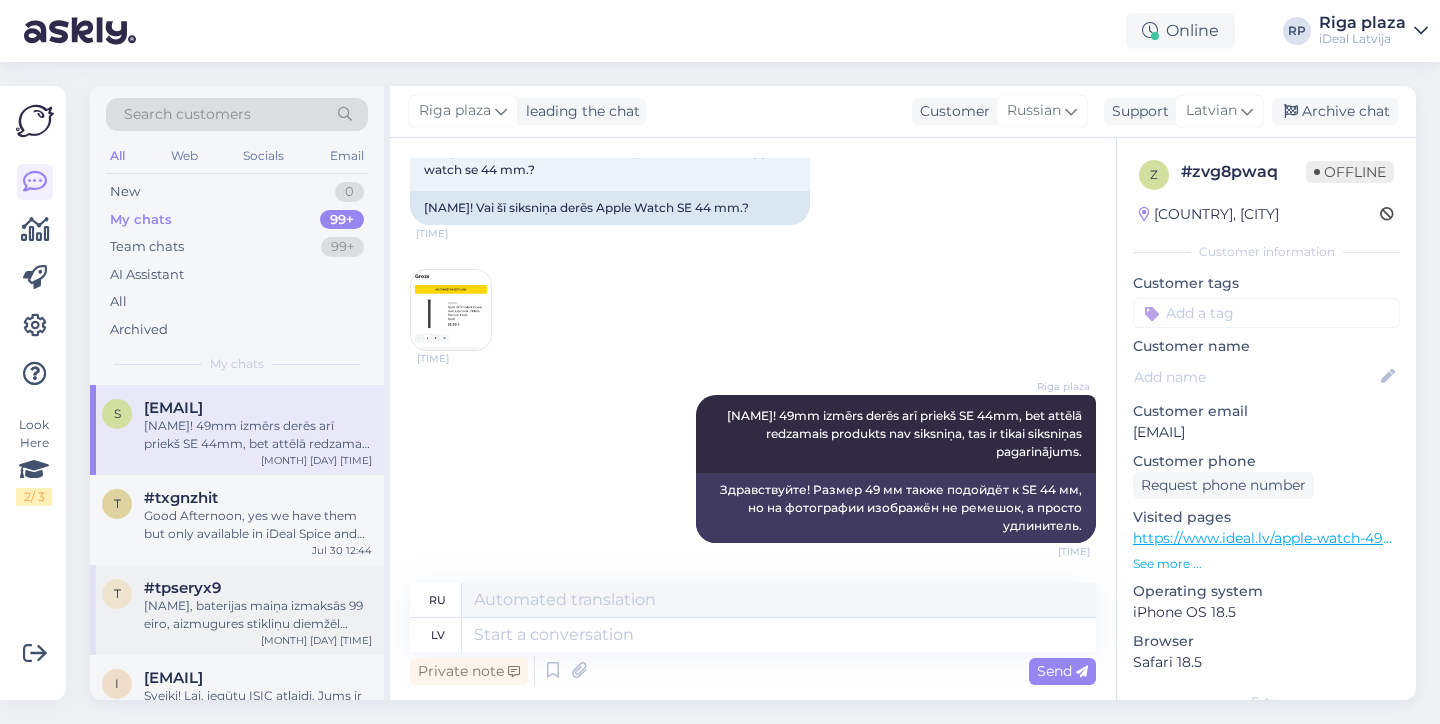 click on "#tpseryx9" at bounding box center (258, 588) 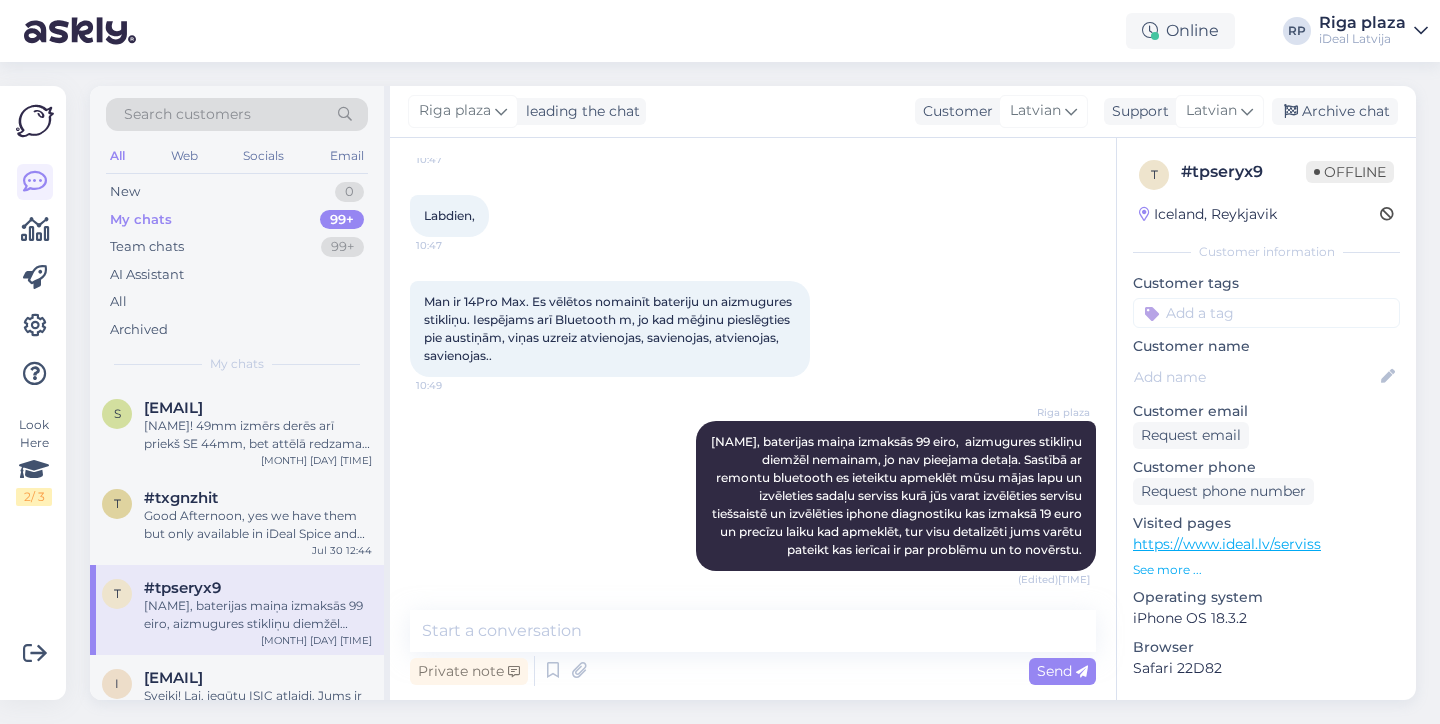 scroll, scrollTop: 154, scrollLeft: 0, axis: vertical 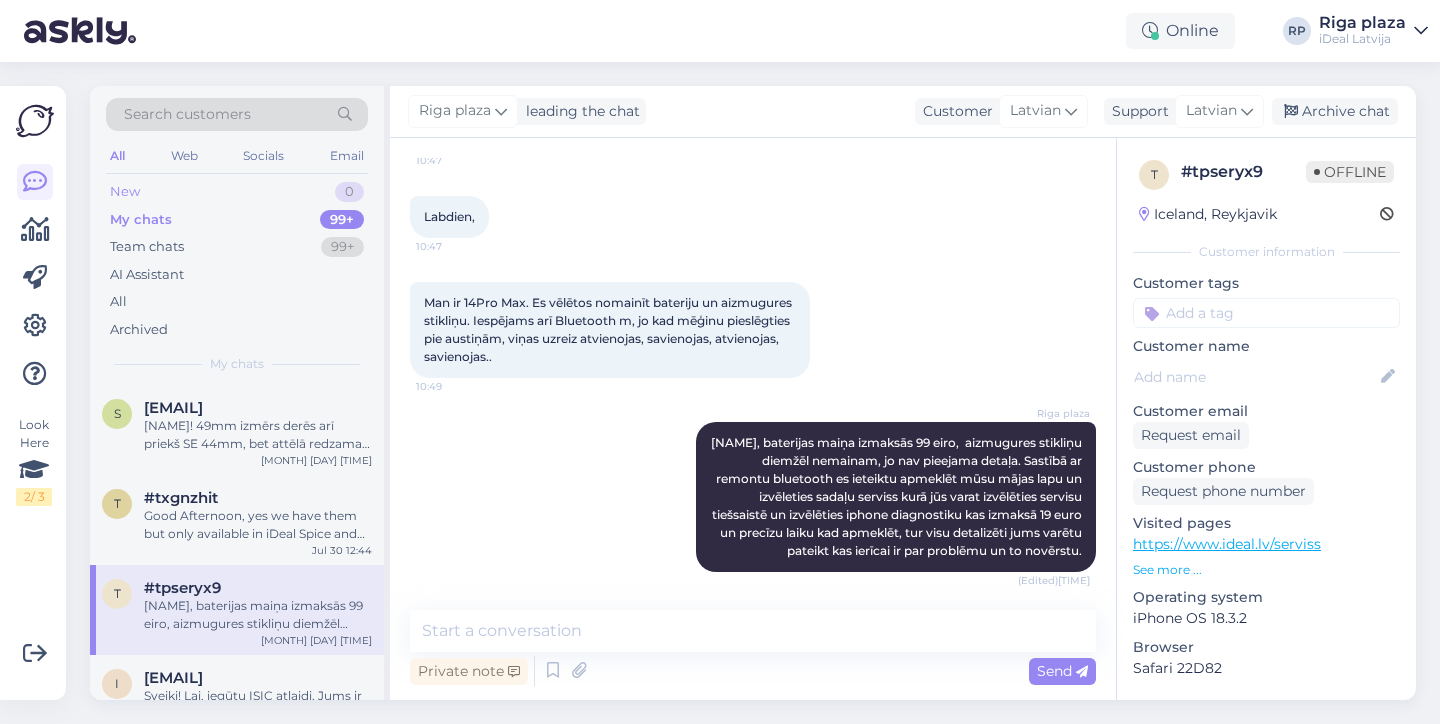 click on "New 0" at bounding box center (237, 192) 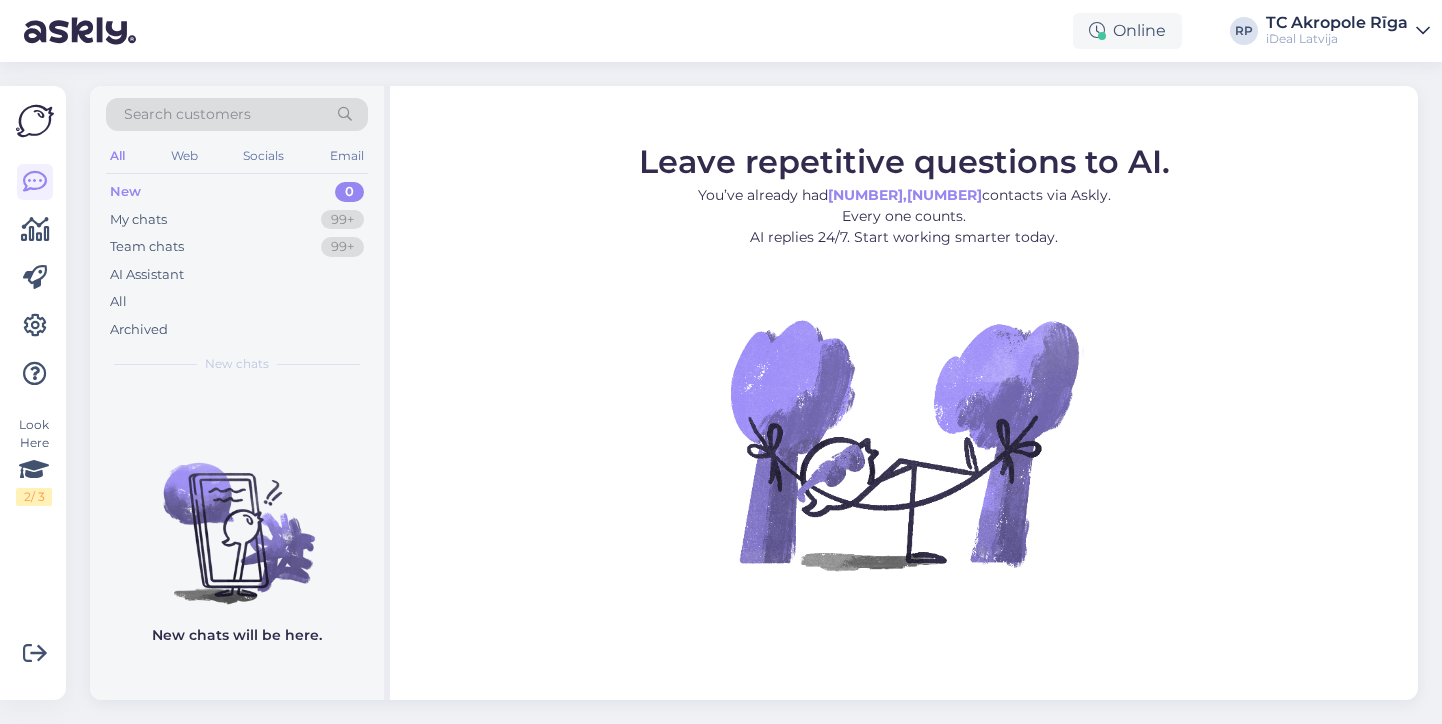 scroll, scrollTop: 0, scrollLeft: 0, axis: both 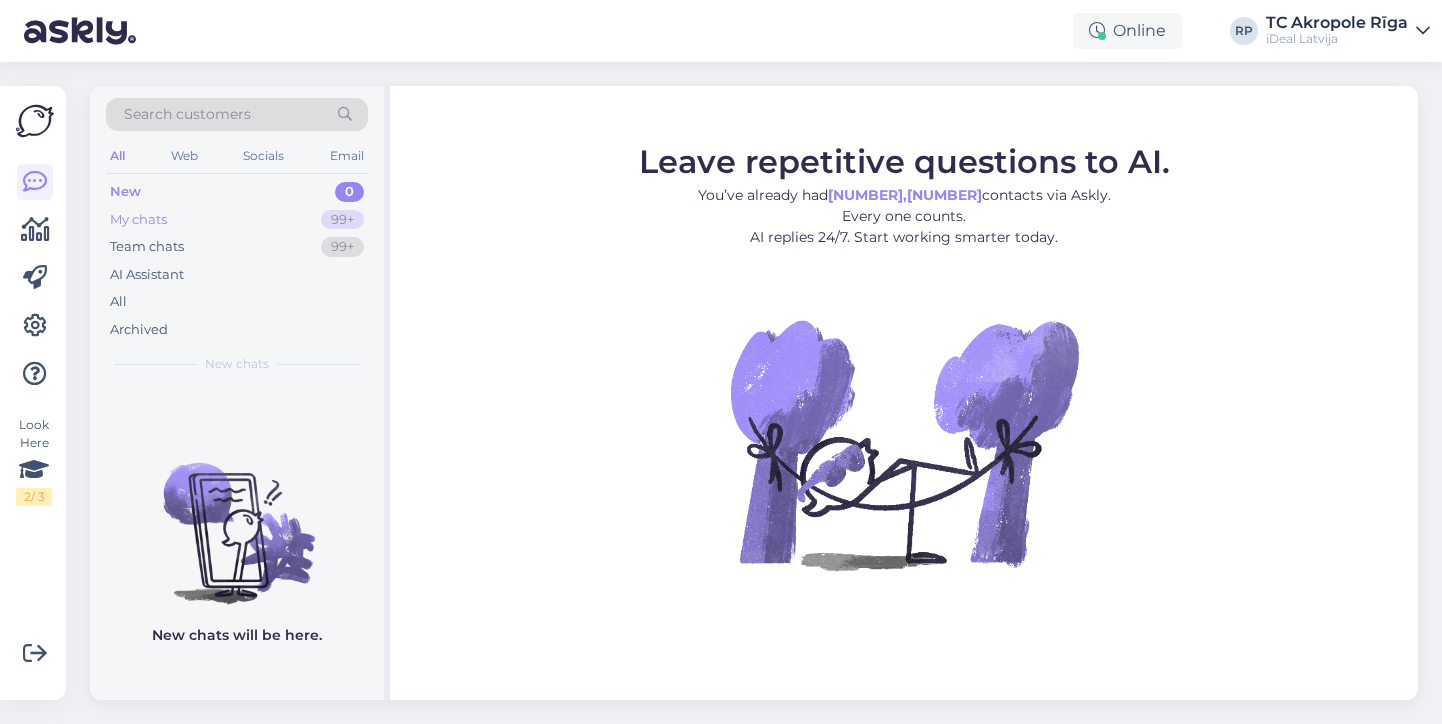 click on "My chats [NUMBER]+" at bounding box center [237, 220] 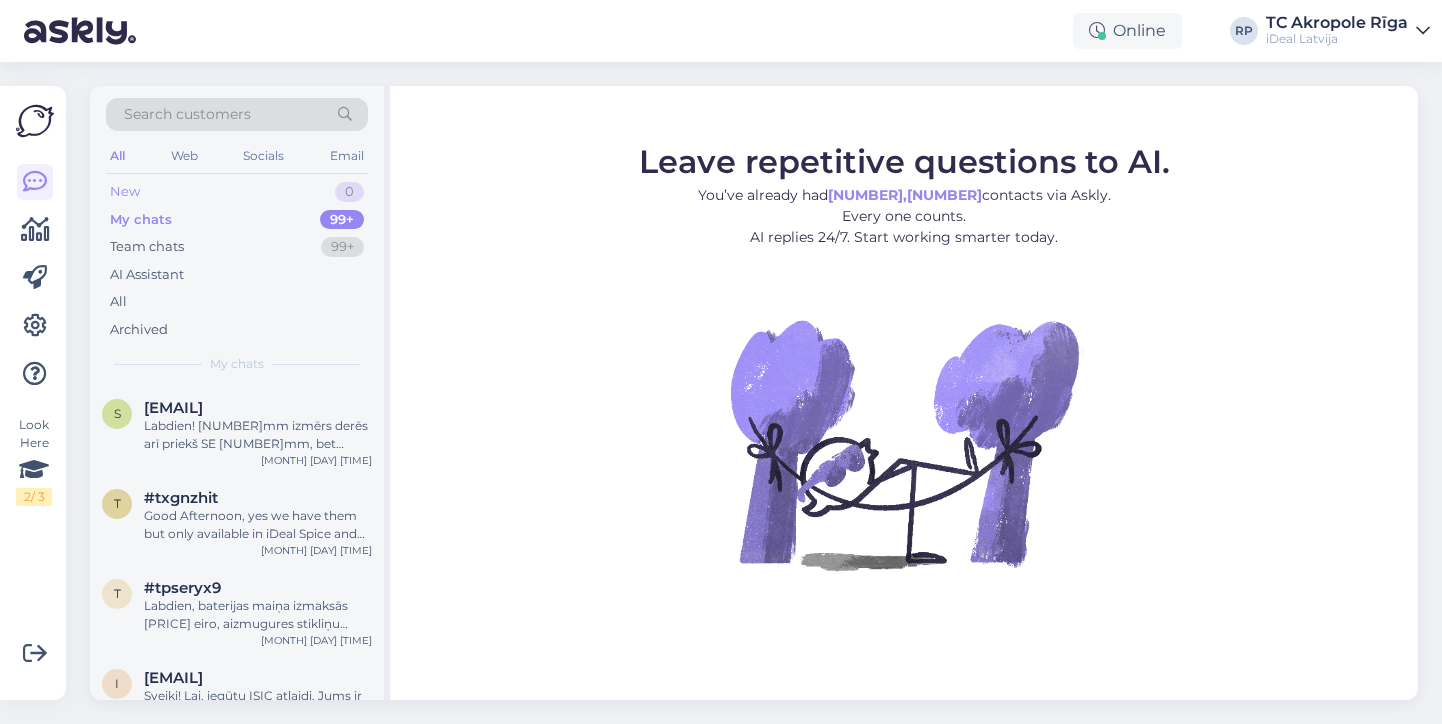 click on "New [NUMBER]" at bounding box center (237, 192) 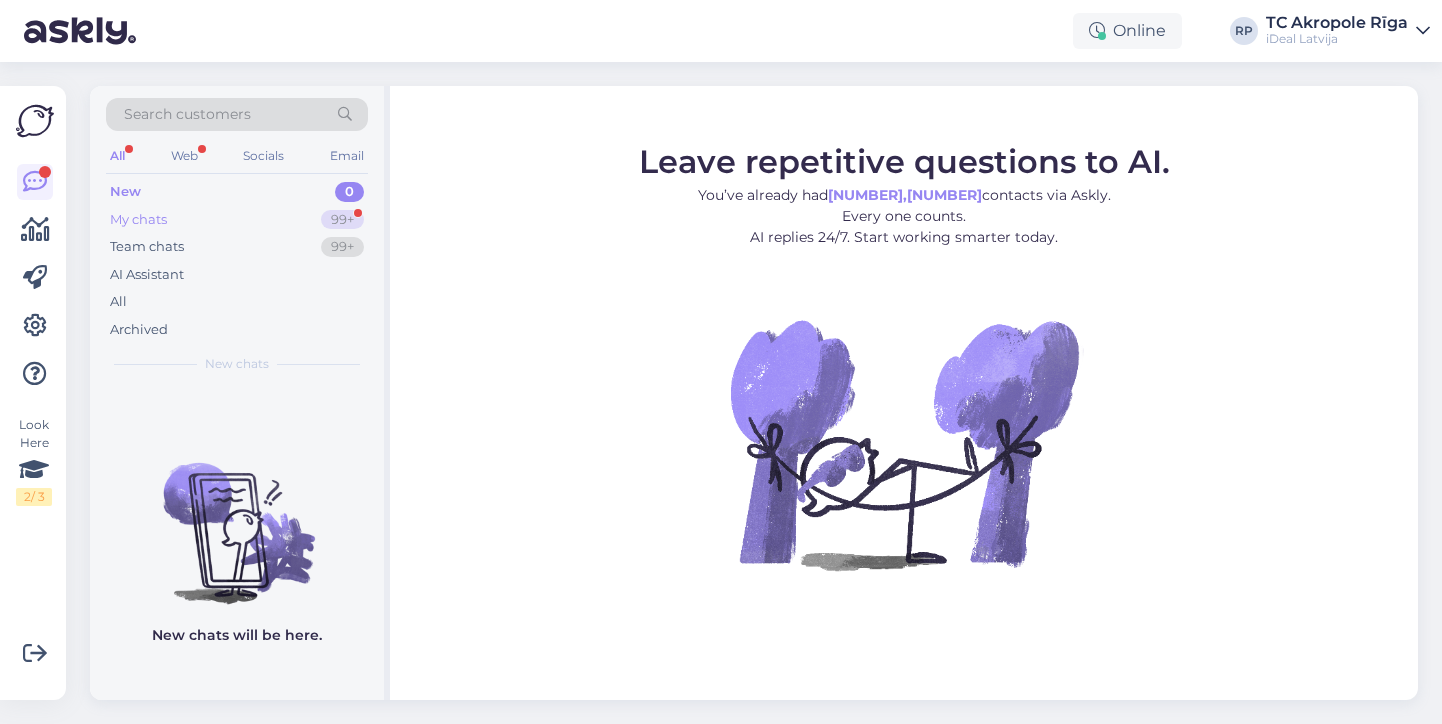 click on "My chats [NUMBER]+" at bounding box center [237, 220] 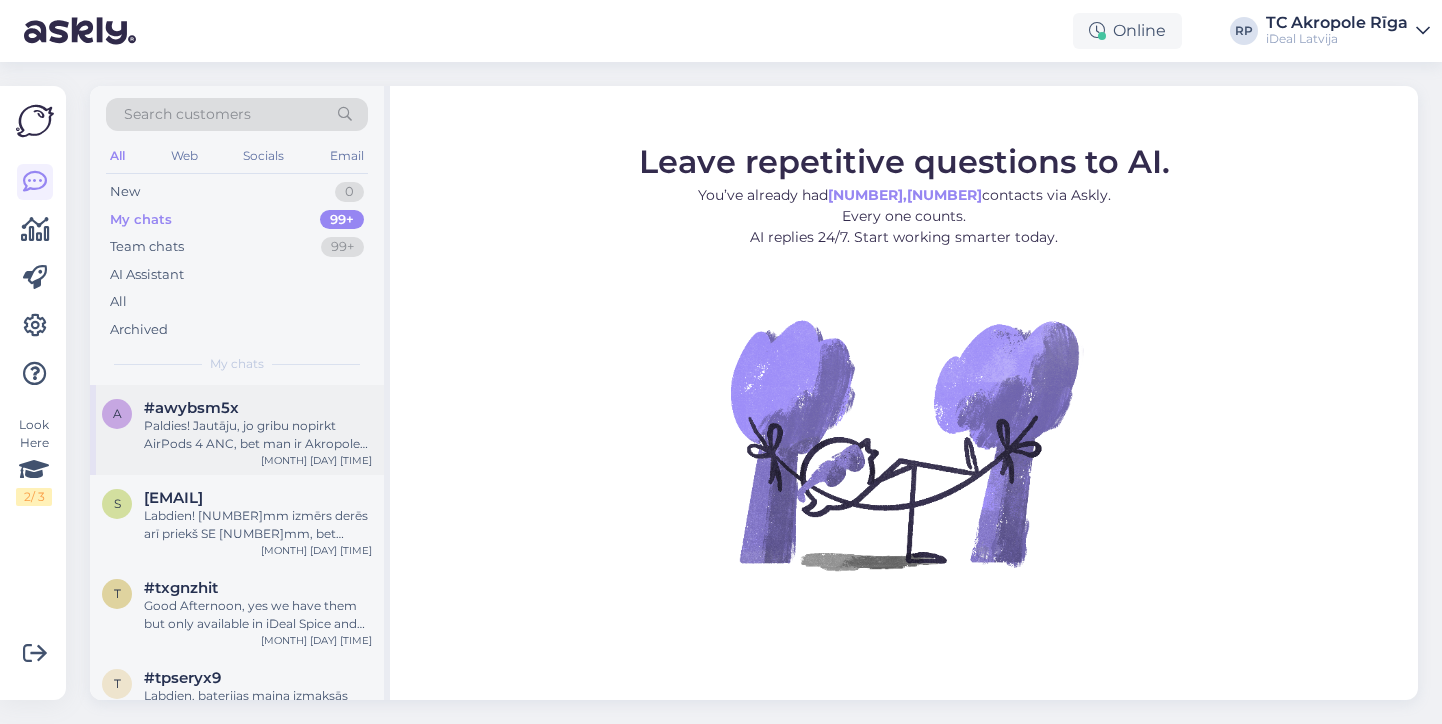click on "#awybsm5x" at bounding box center [258, 408] 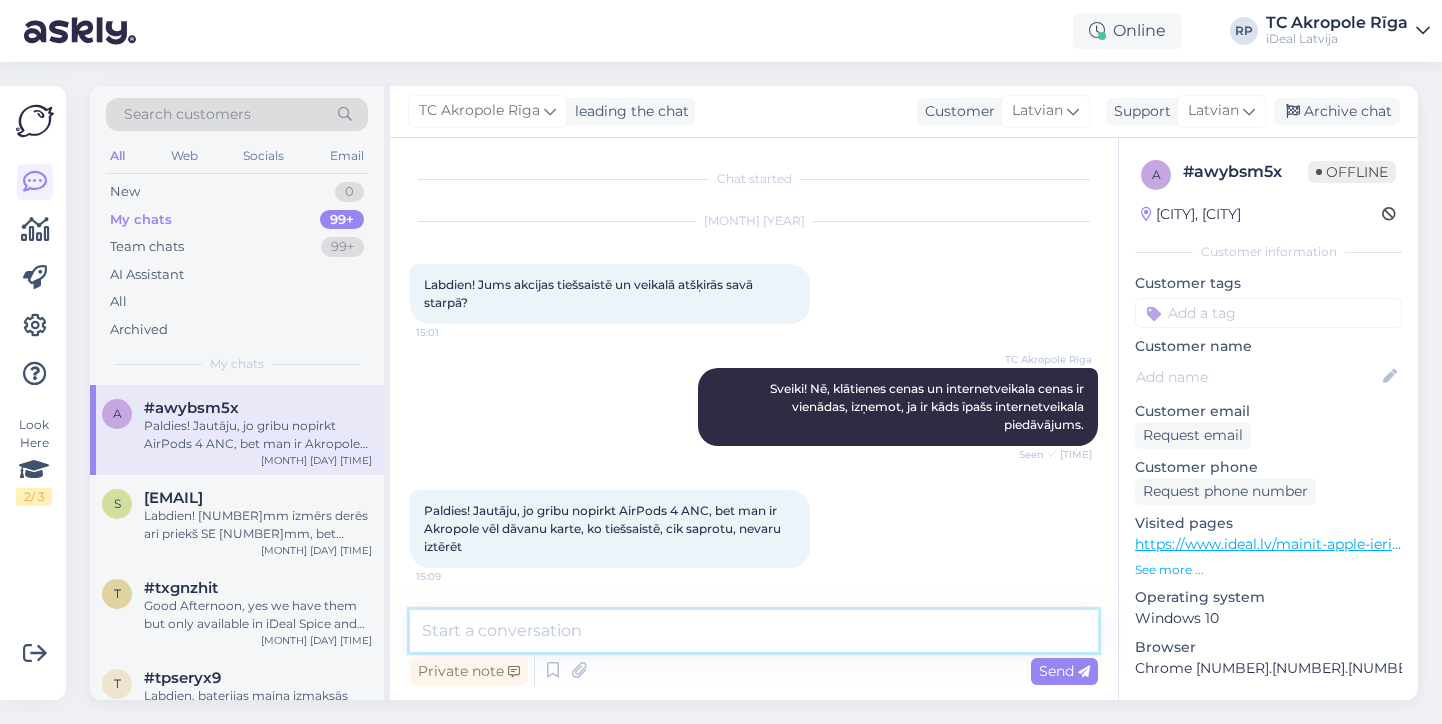 click at bounding box center (754, 631) 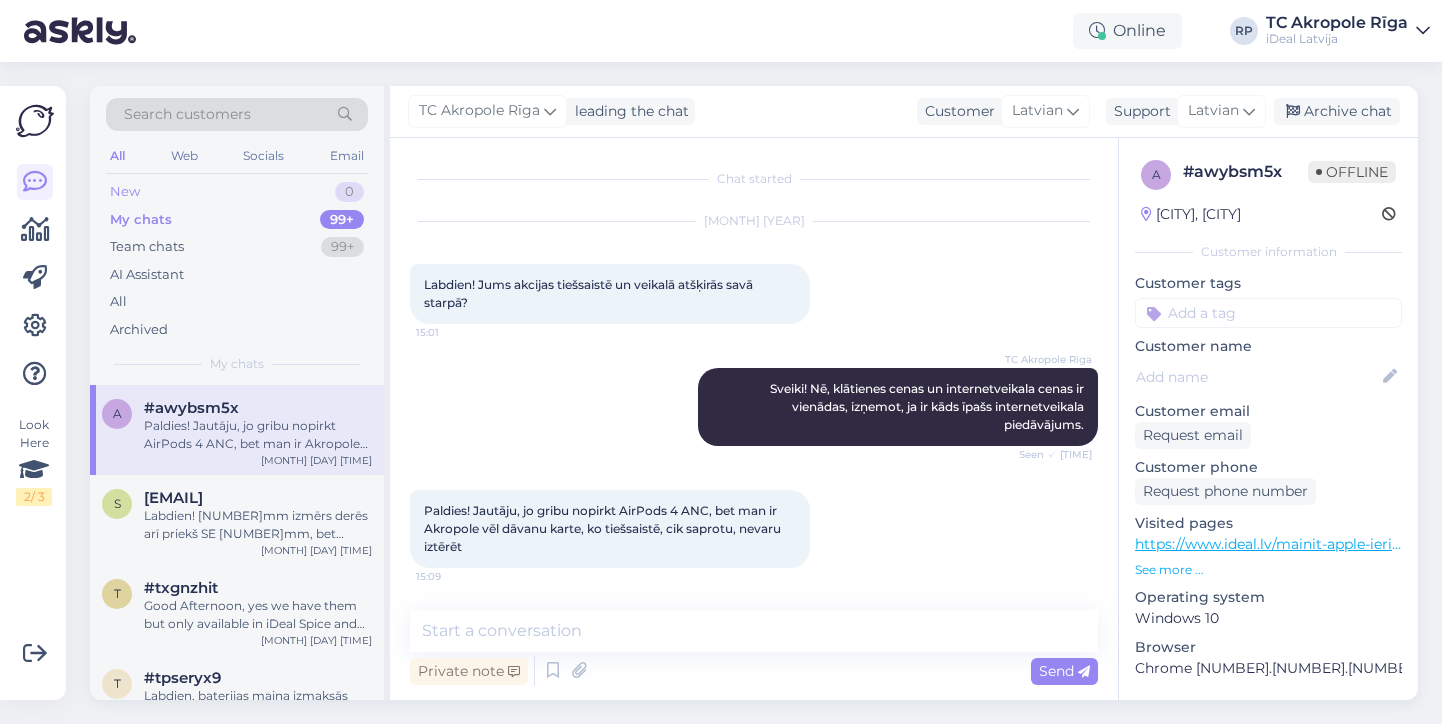 click on "New 0" at bounding box center [237, 192] 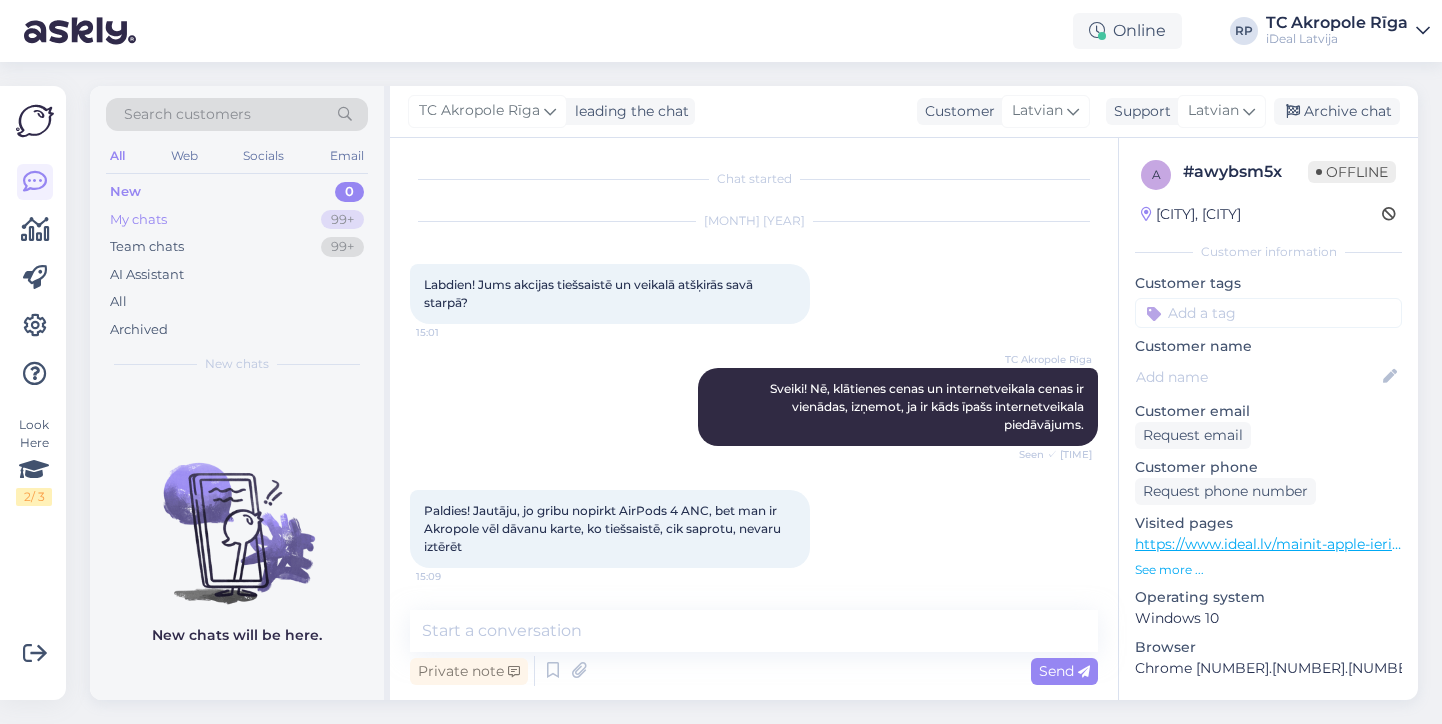 click on "My chats 99+" at bounding box center [237, 220] 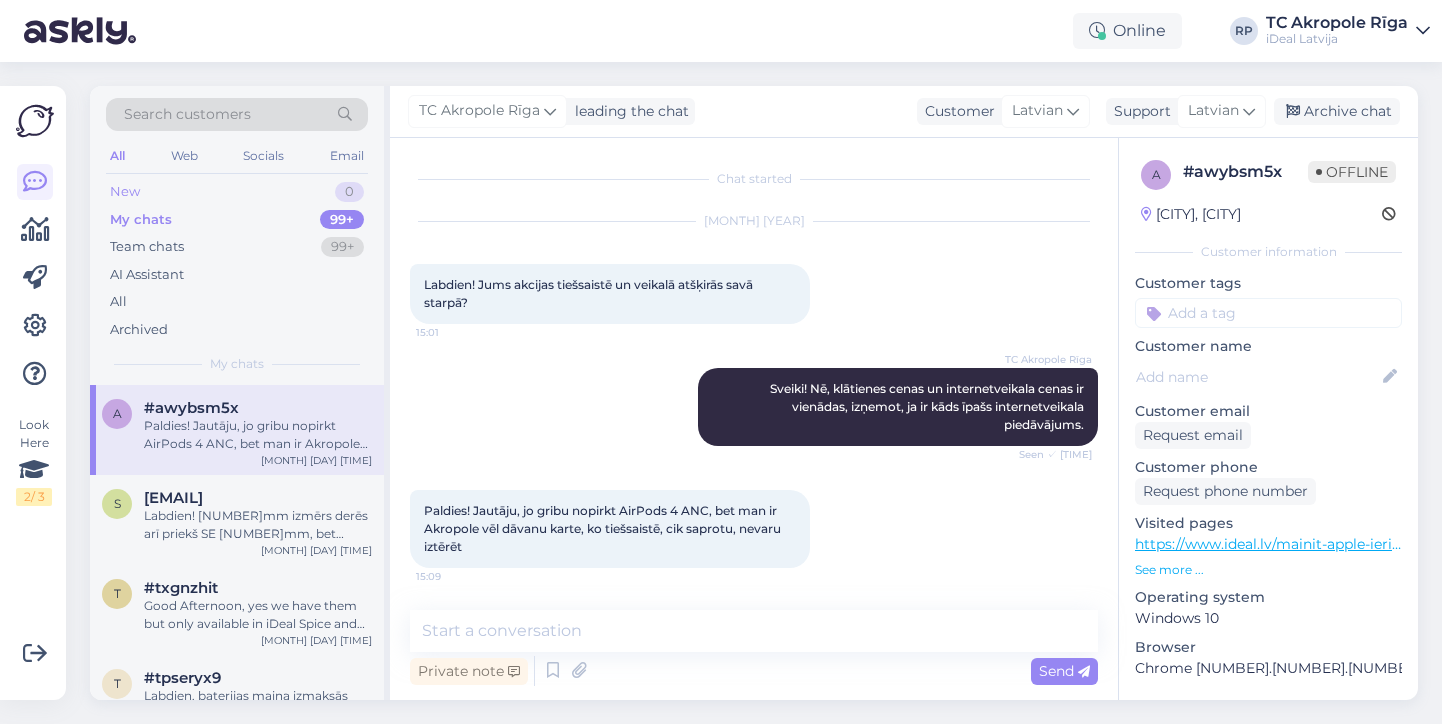click on "New 0" at bounding box center [237, 192] 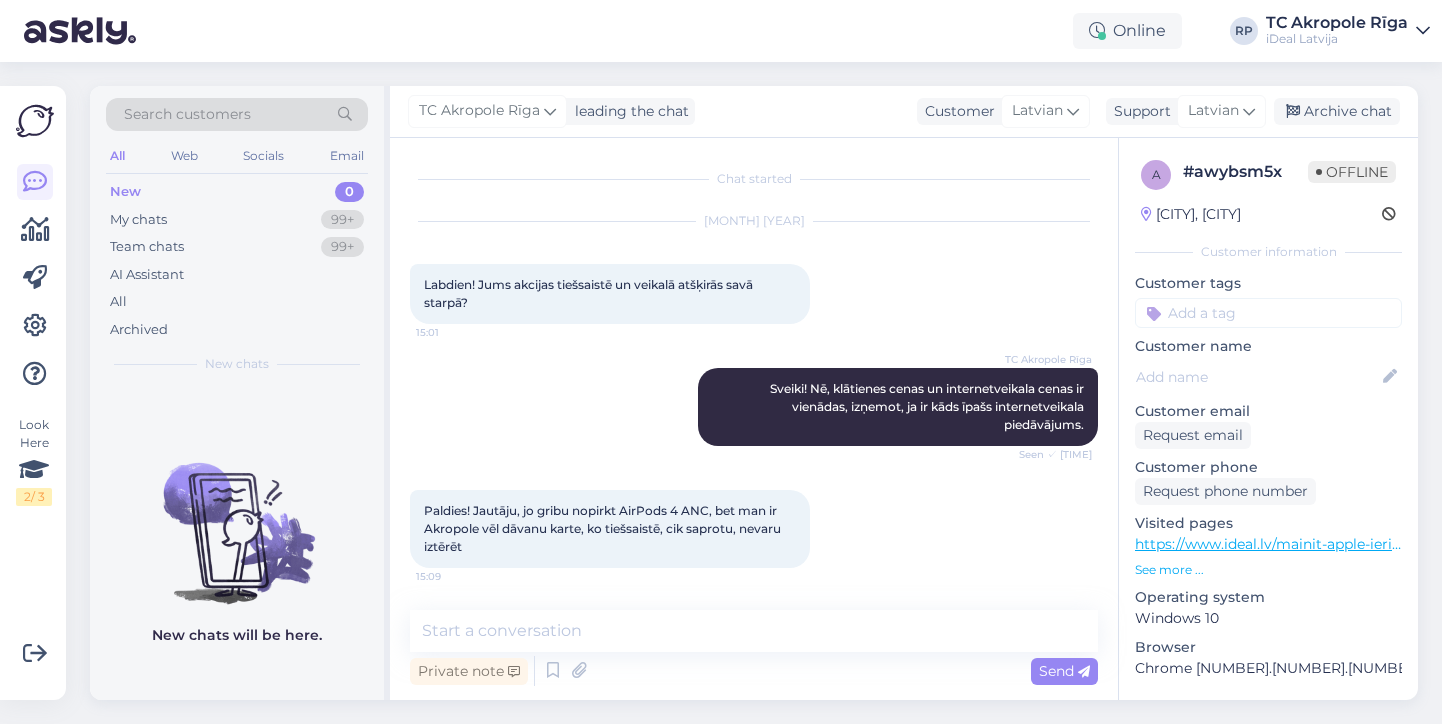 click on "Search customers All Web Socials  Email New 0 My chats 99+ Team chats 99+ AI Assistant All Archived New chats" at bounding box center (237, 235) 